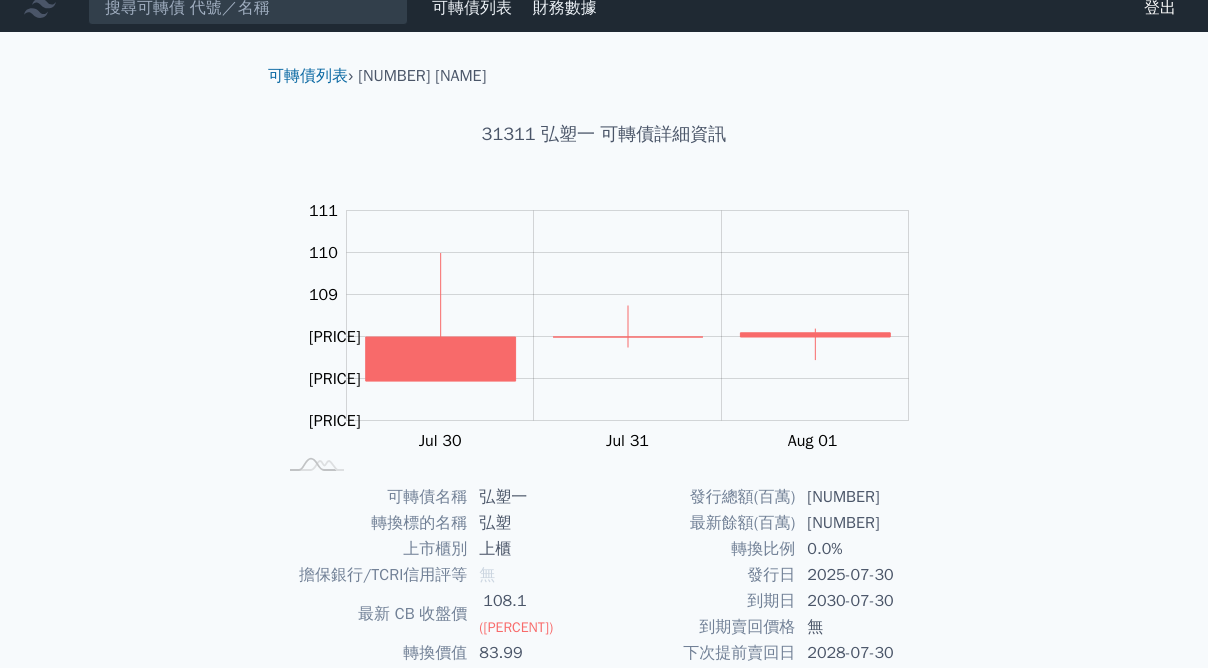 scroll, scrollTop: 0, scrollLeft: 0, axis: both 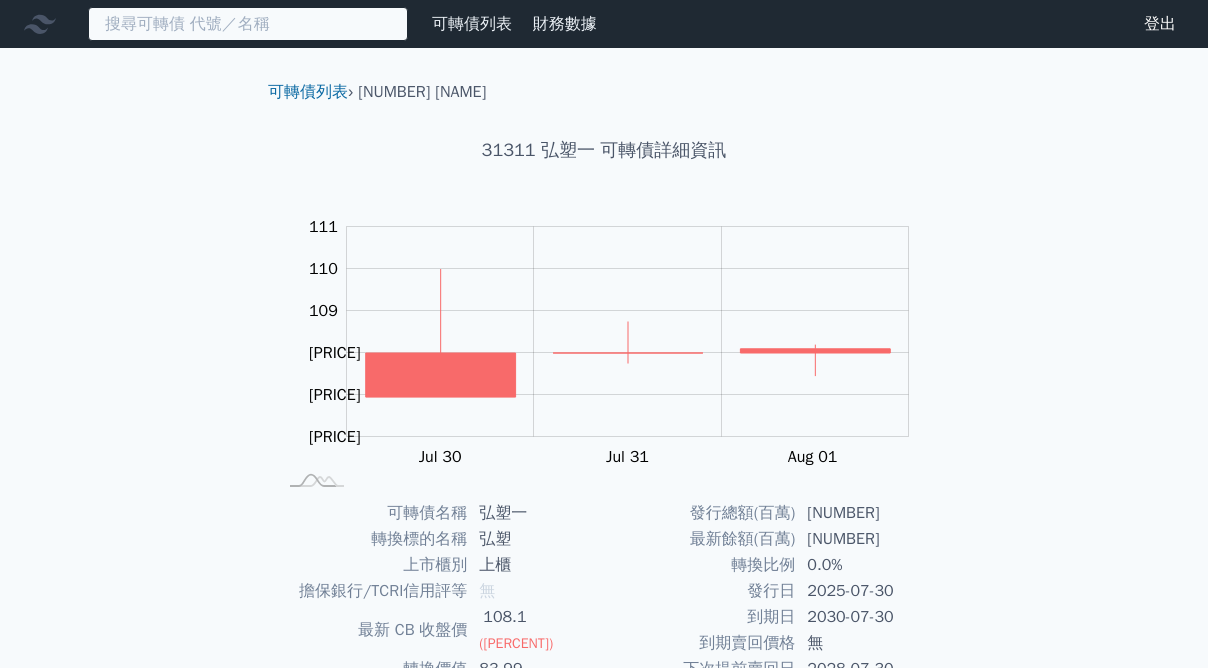 click at bounding box center [248, 24] 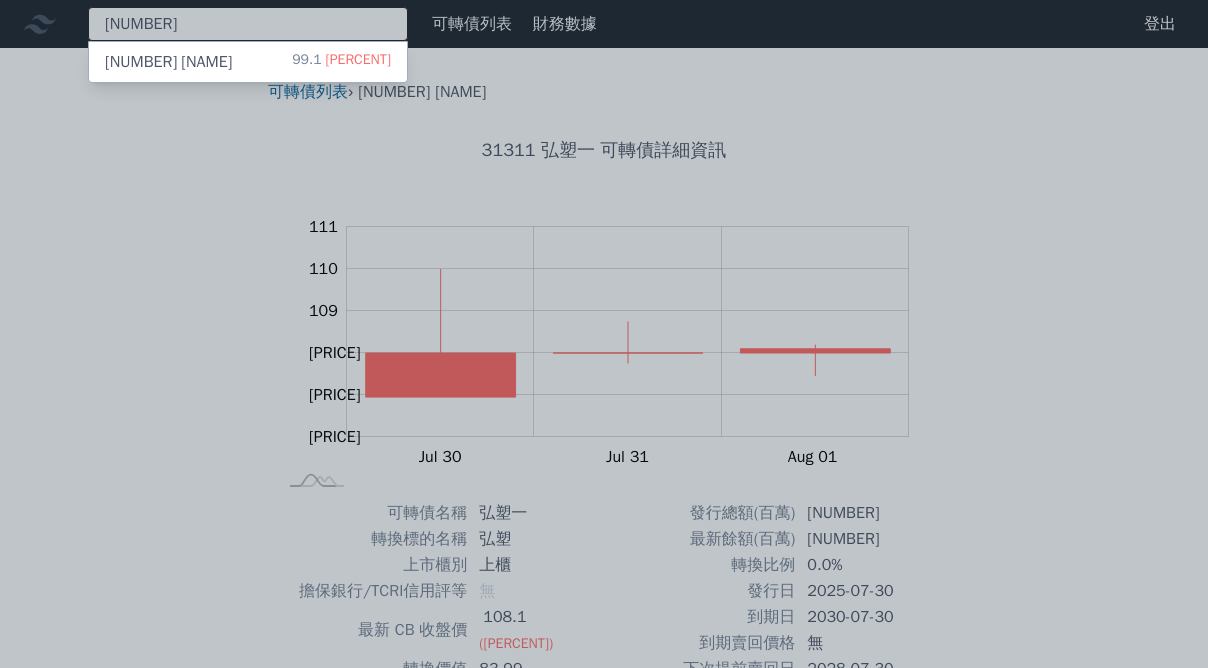 type on "[NUMBER]" 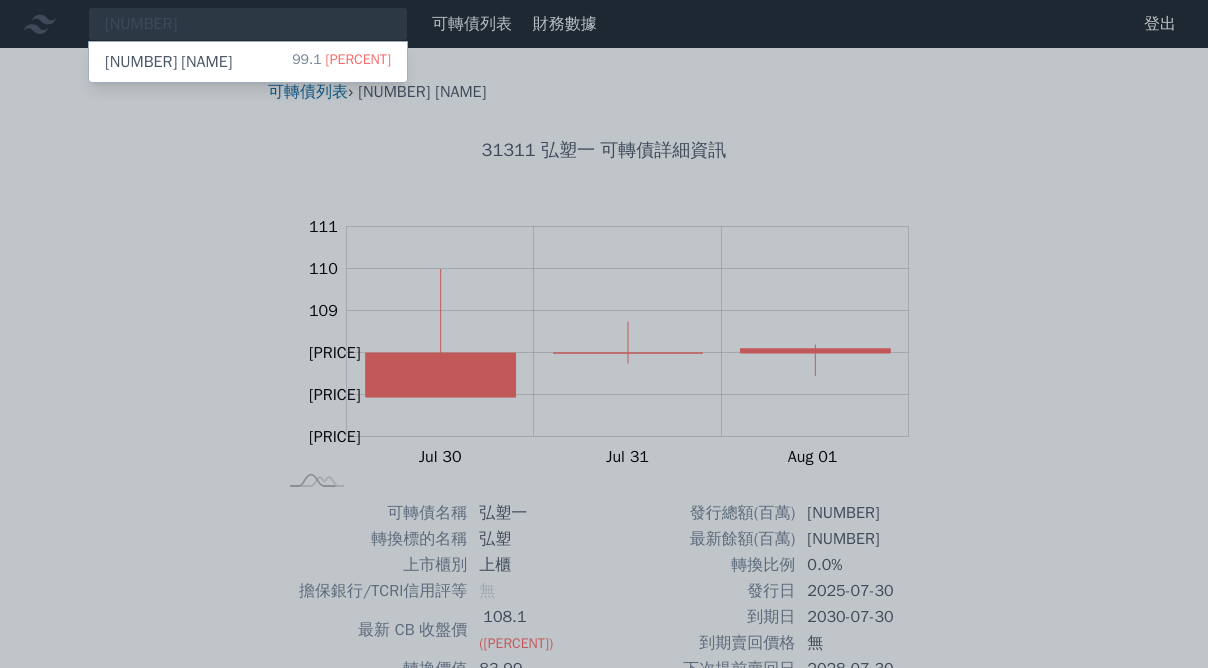 click on "[NUMBER]" at bounding box center (141, 62) 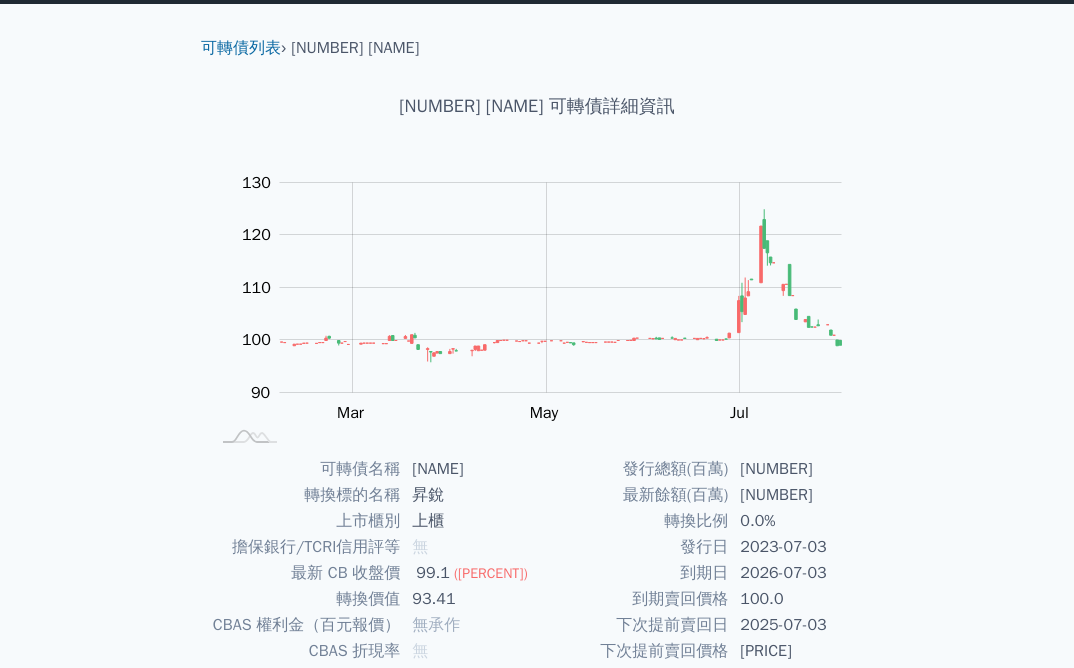 scroll, scrollTop: 0, scrollLeft: 0, axis: both 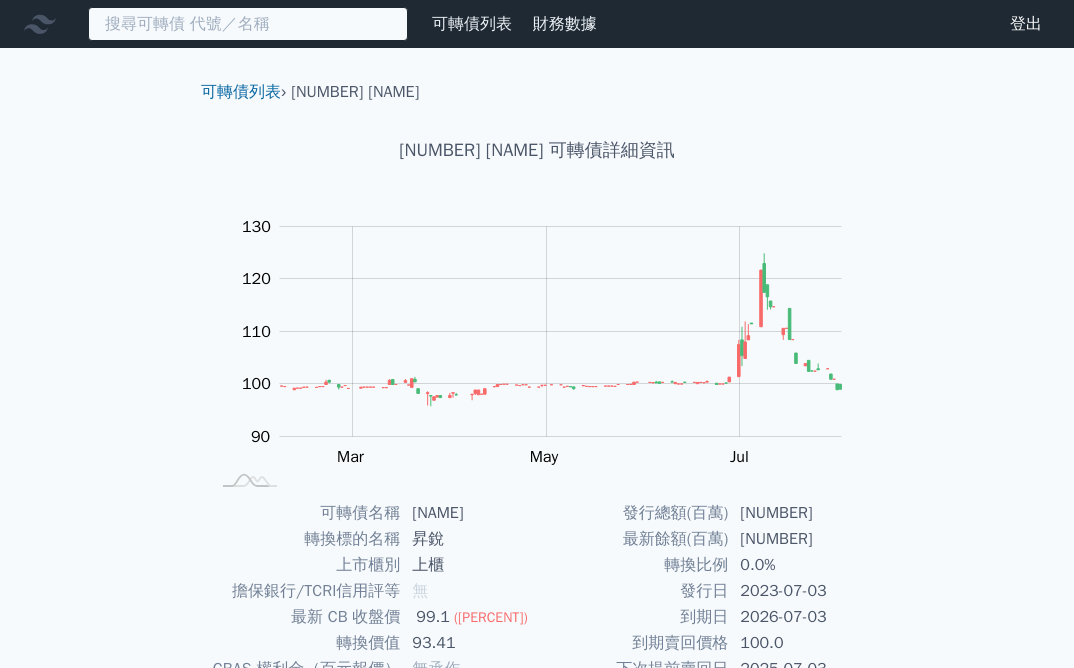 click at bounding box center (248, 24) 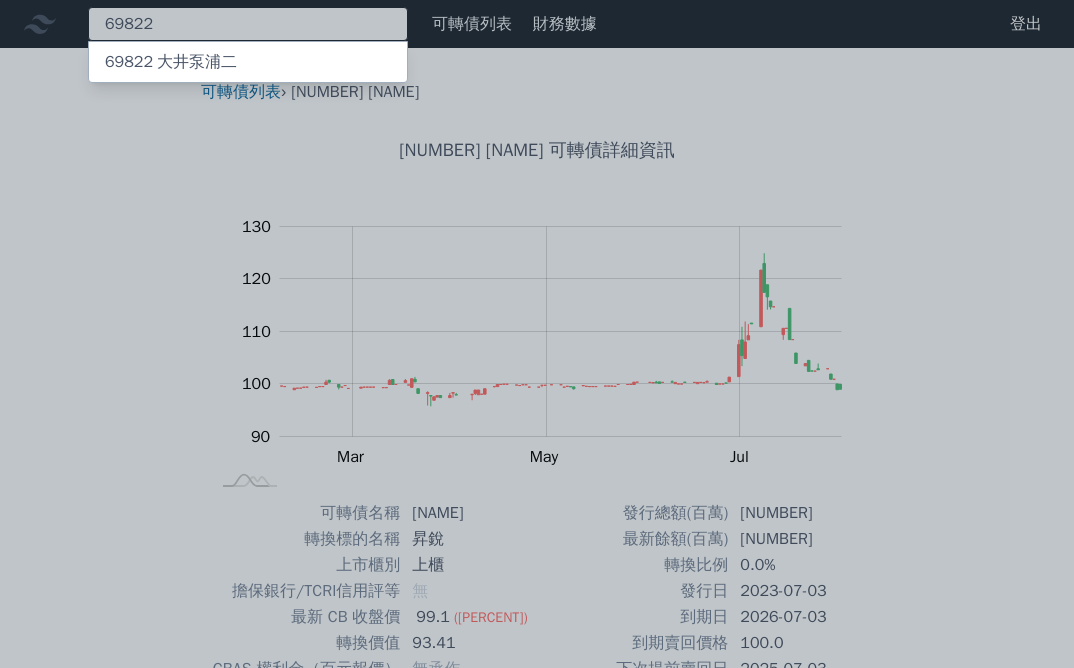 type on "69822" 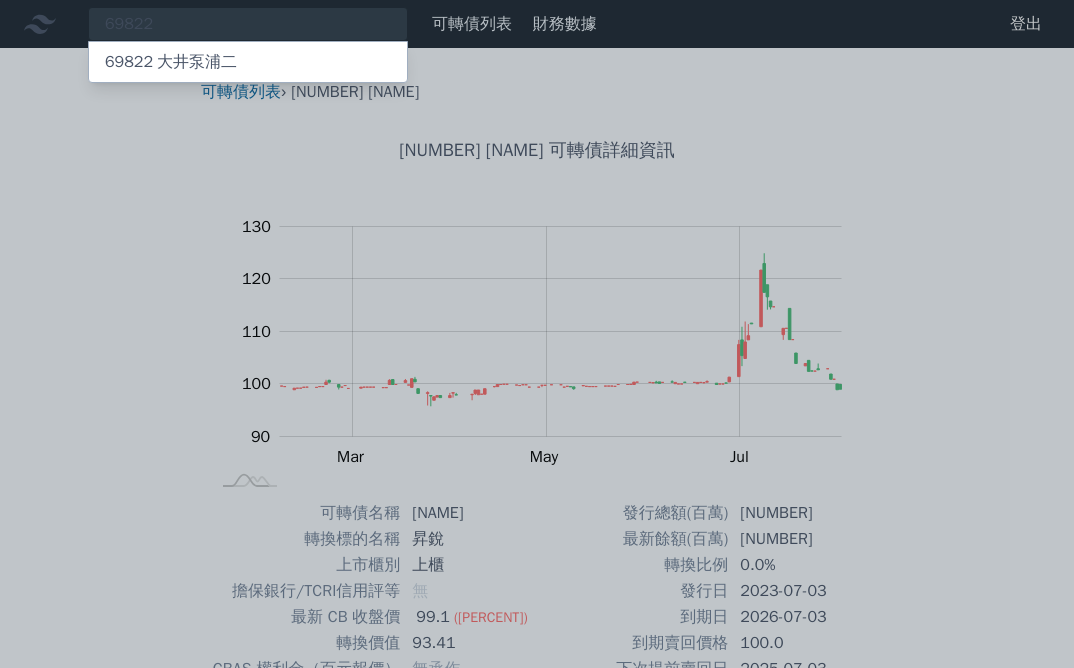 click on "[NUMBER] [NAME]" at bounding box center (248, 62) 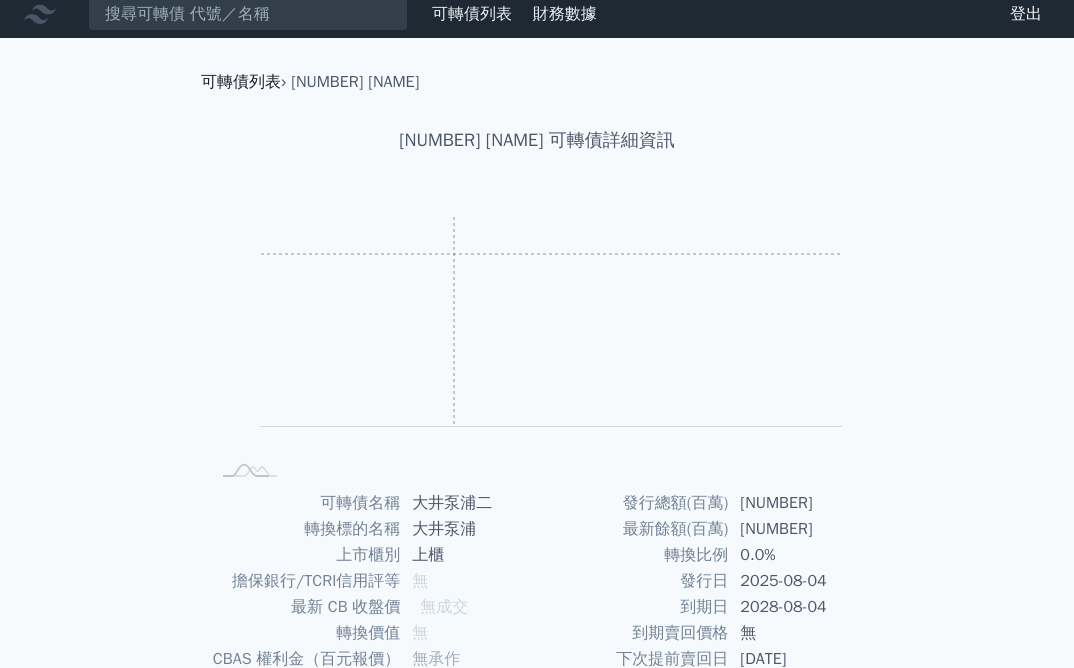 scroll, scrollTop: 0, scrollLeft: 0, axis: both 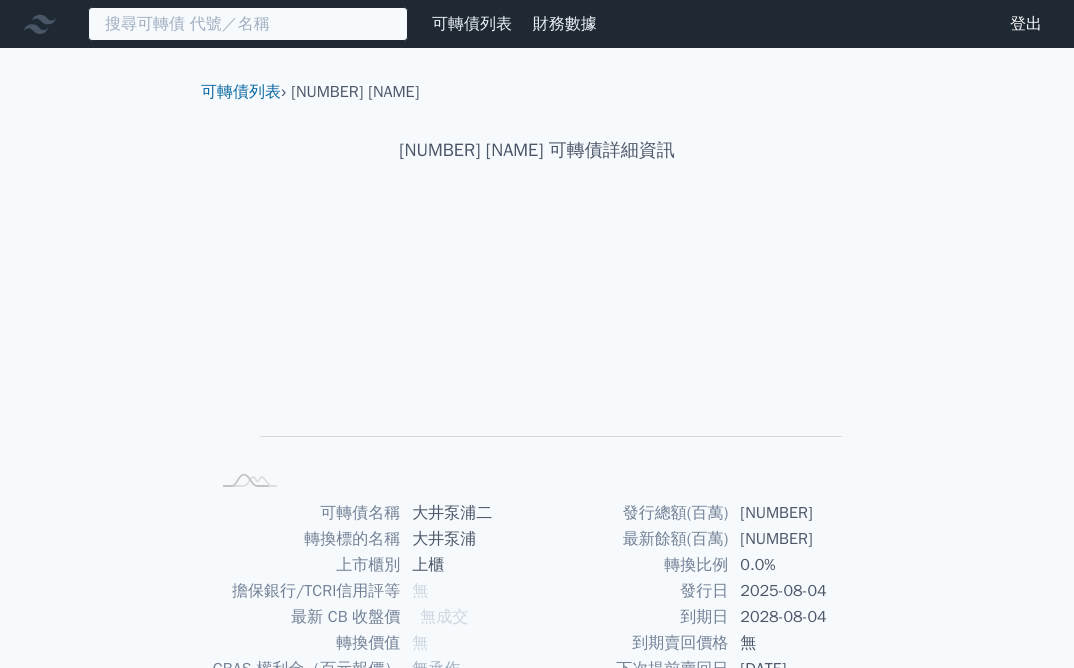 click at bounding box center (248, 24) 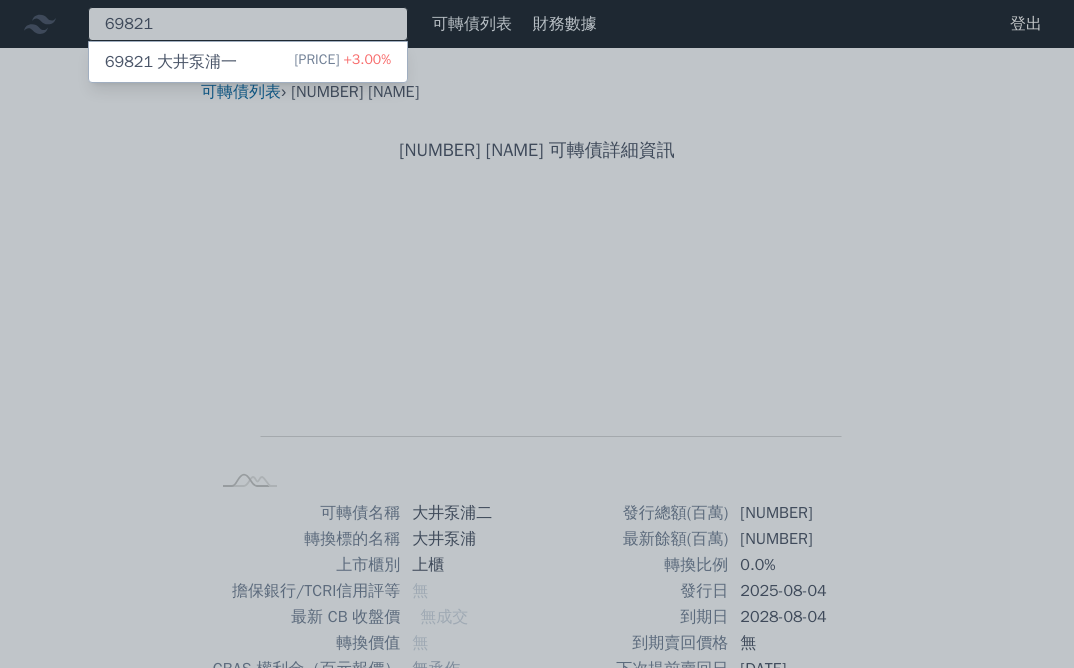 type on "69821" 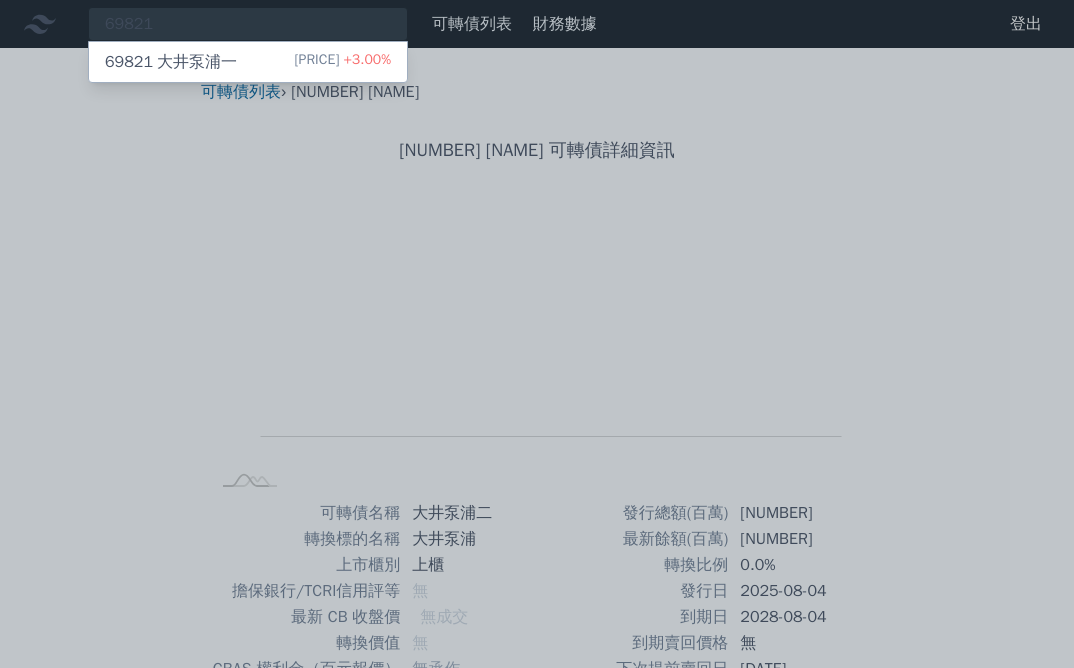 click on "69821 大井泵浦一" at bounding box center (171, 62) 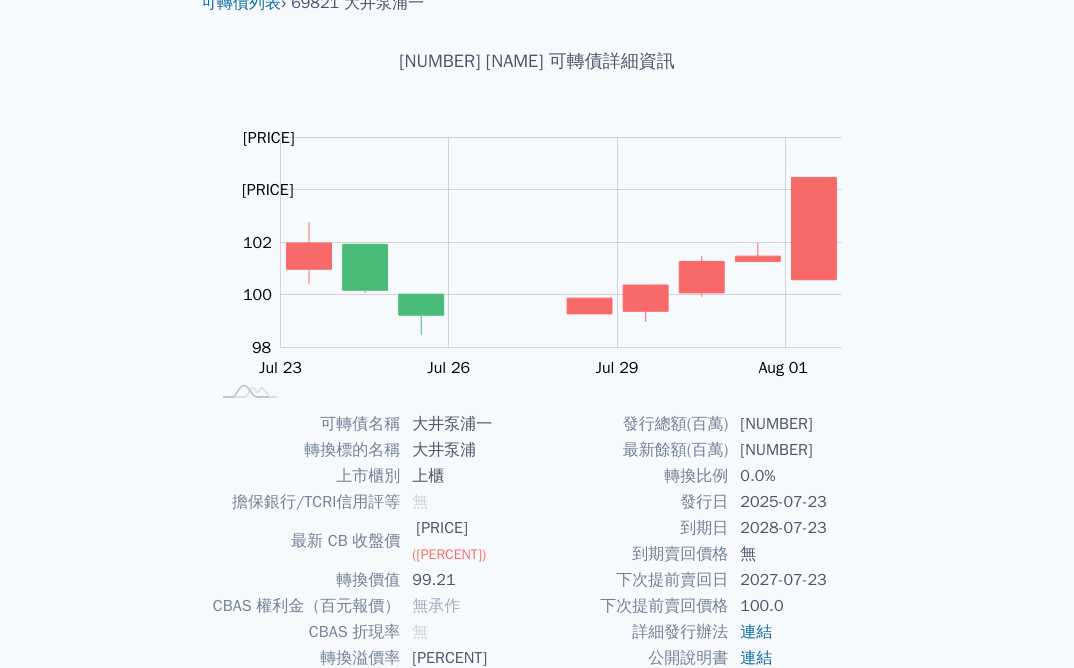 scroll, scrollTop: 0, scrollLeft: 0, axis: both 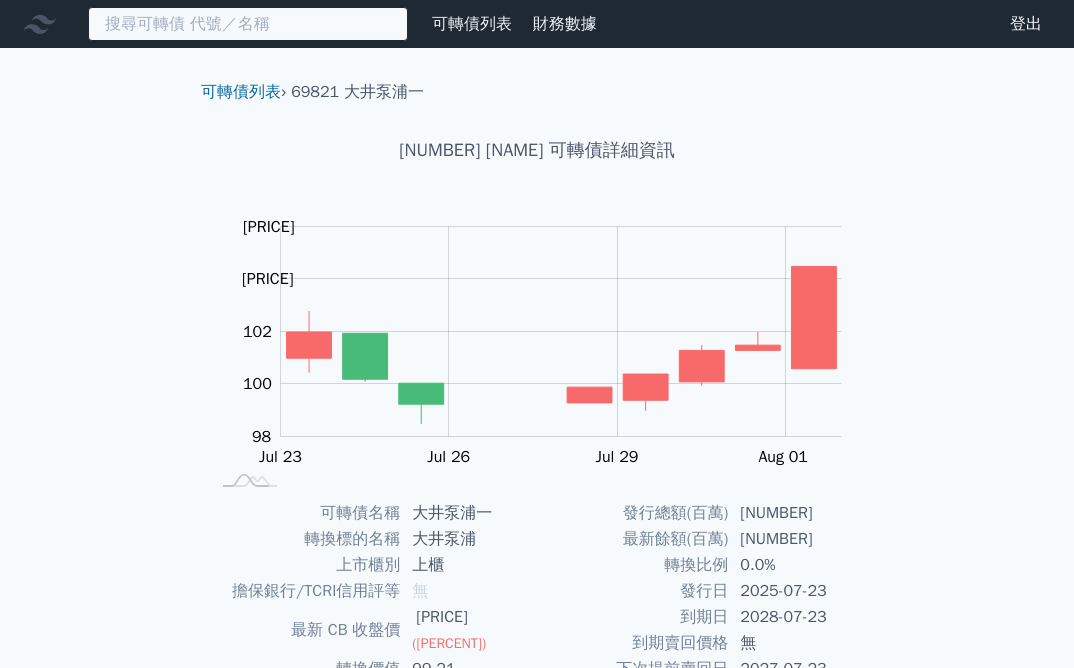 click at bounding box center [248, 24] 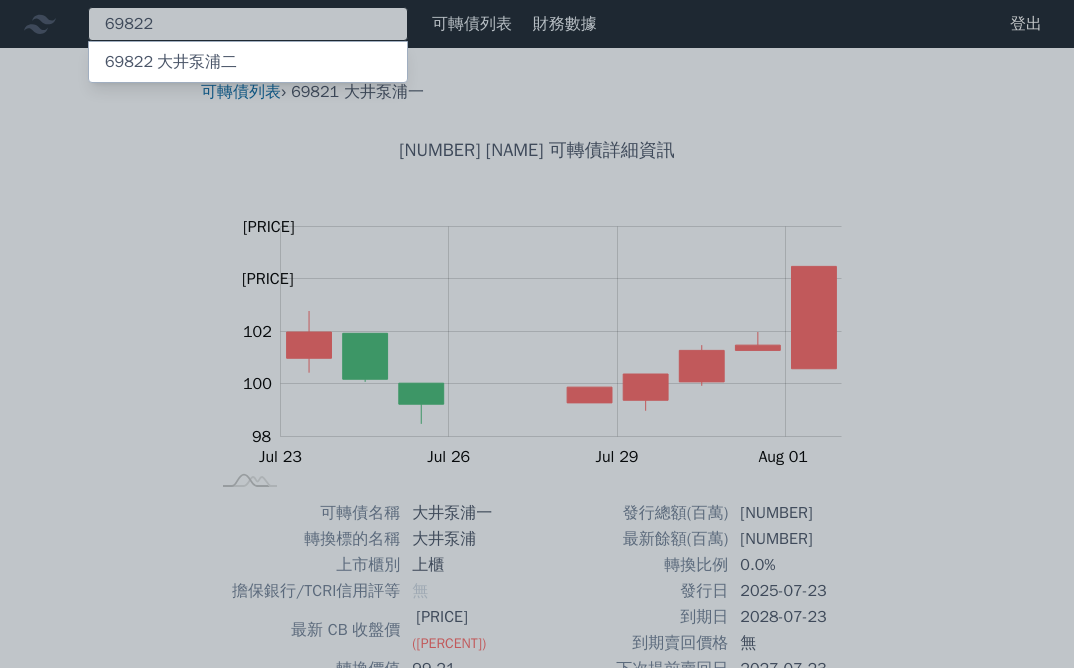 type on "69822" 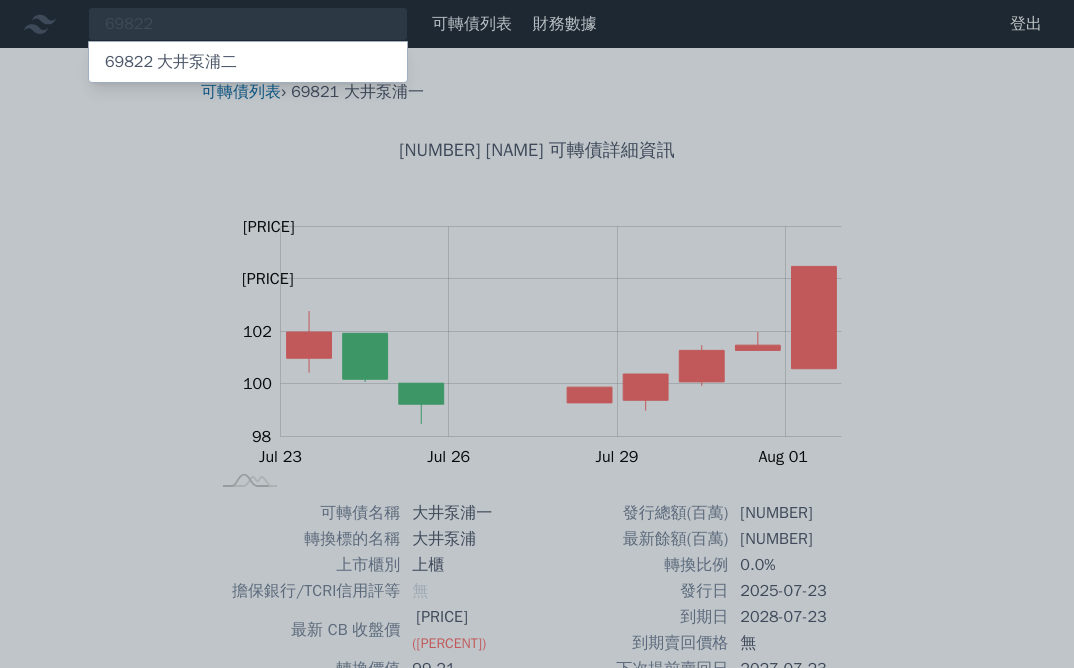 click on "69822" at bounding box center [129, 62] 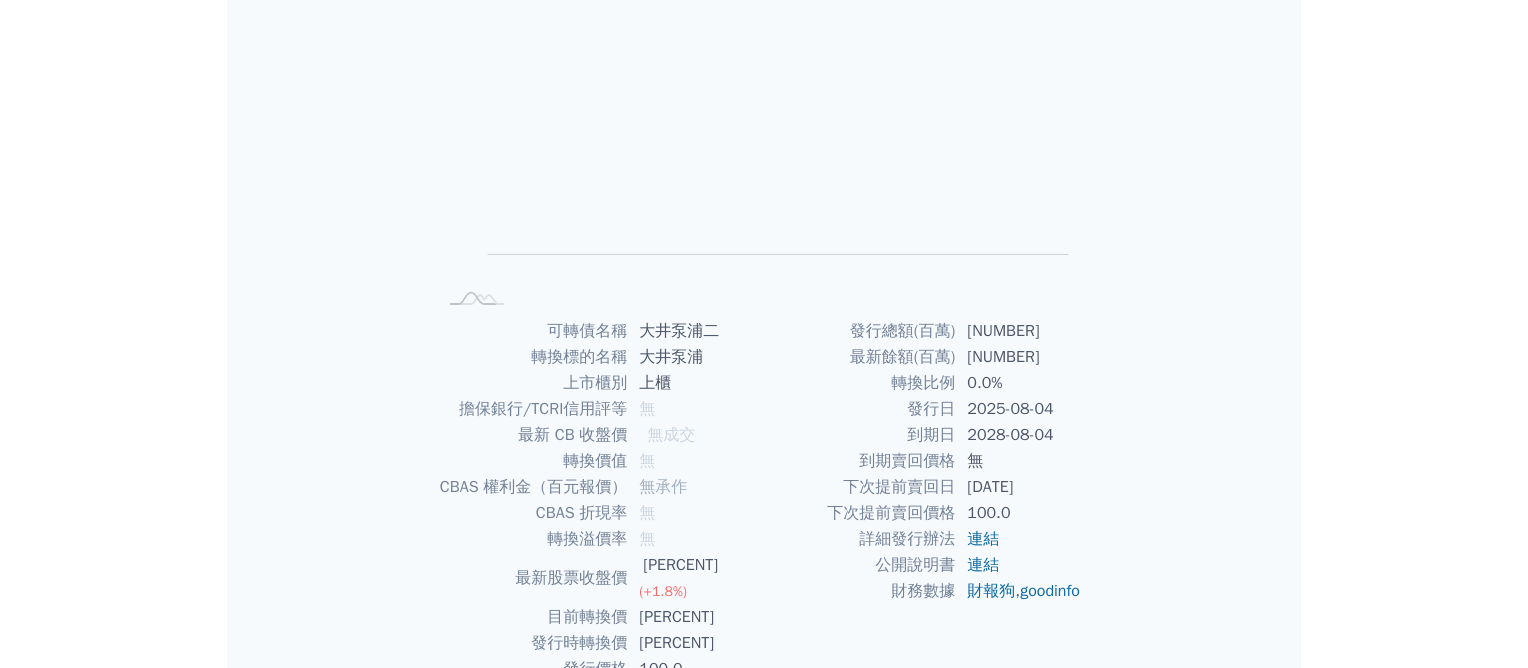 scroll, scrollTop: 200, scrollLeft: 0, axis: vertical 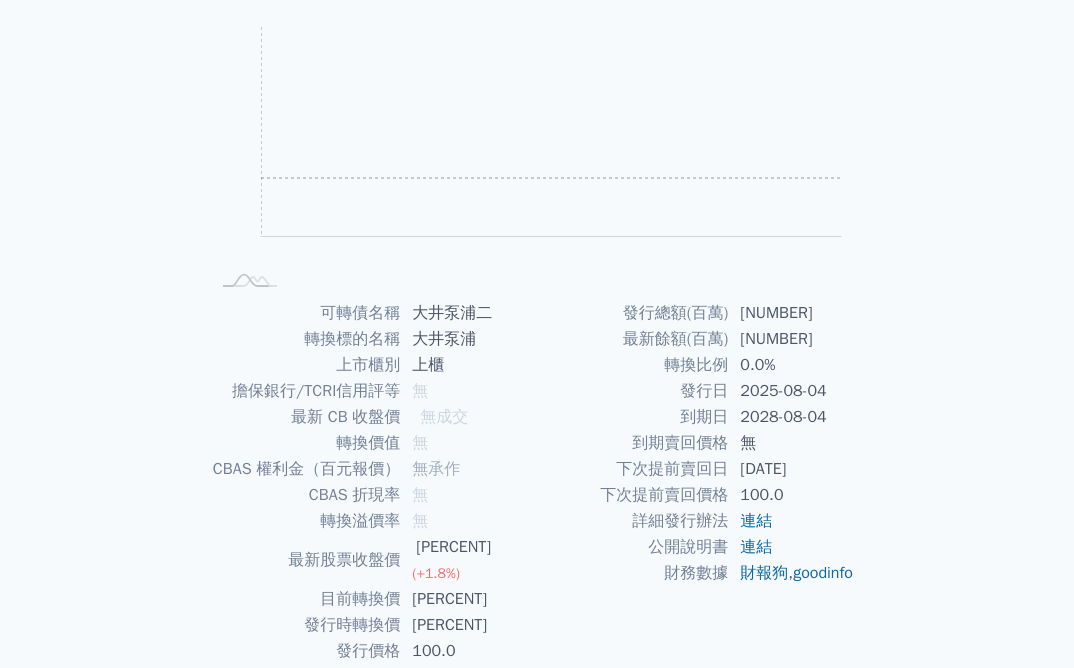 click 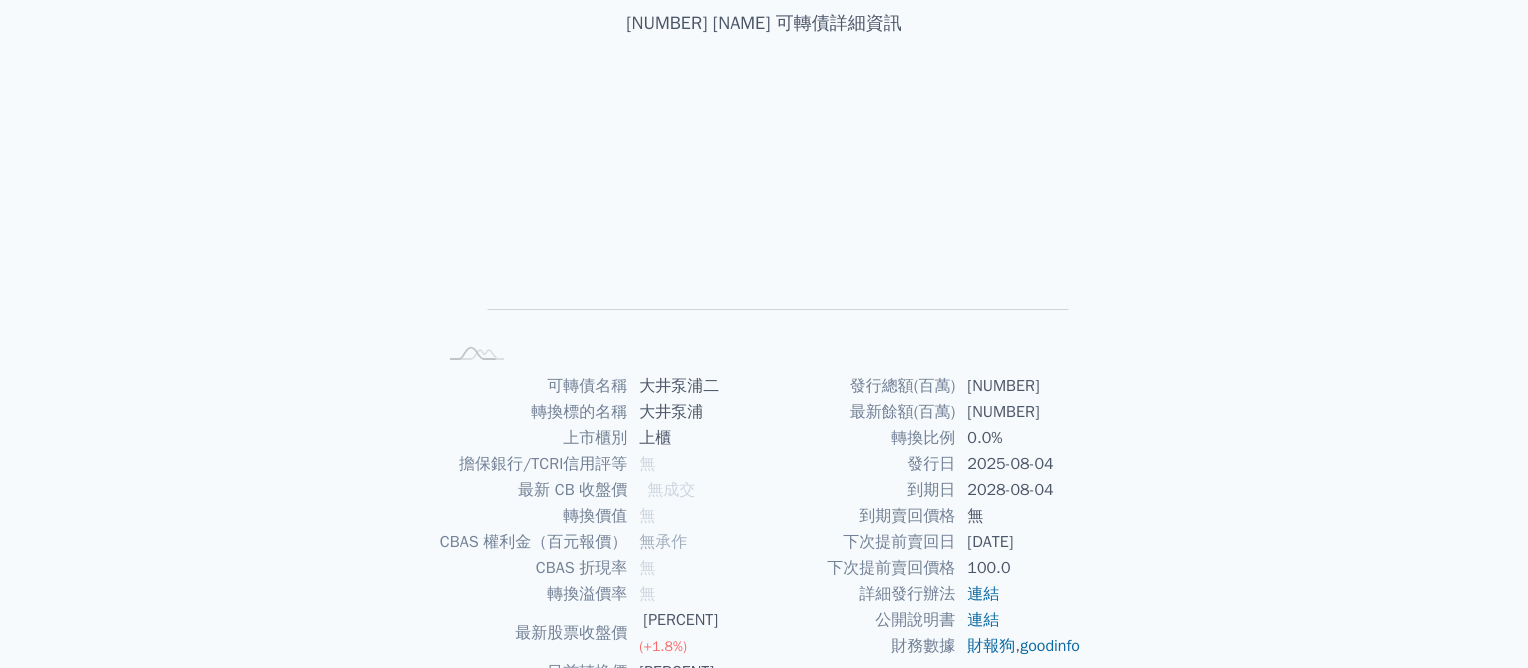 scroll, scrollTop: 0, scrollLeft: 0, axis: both 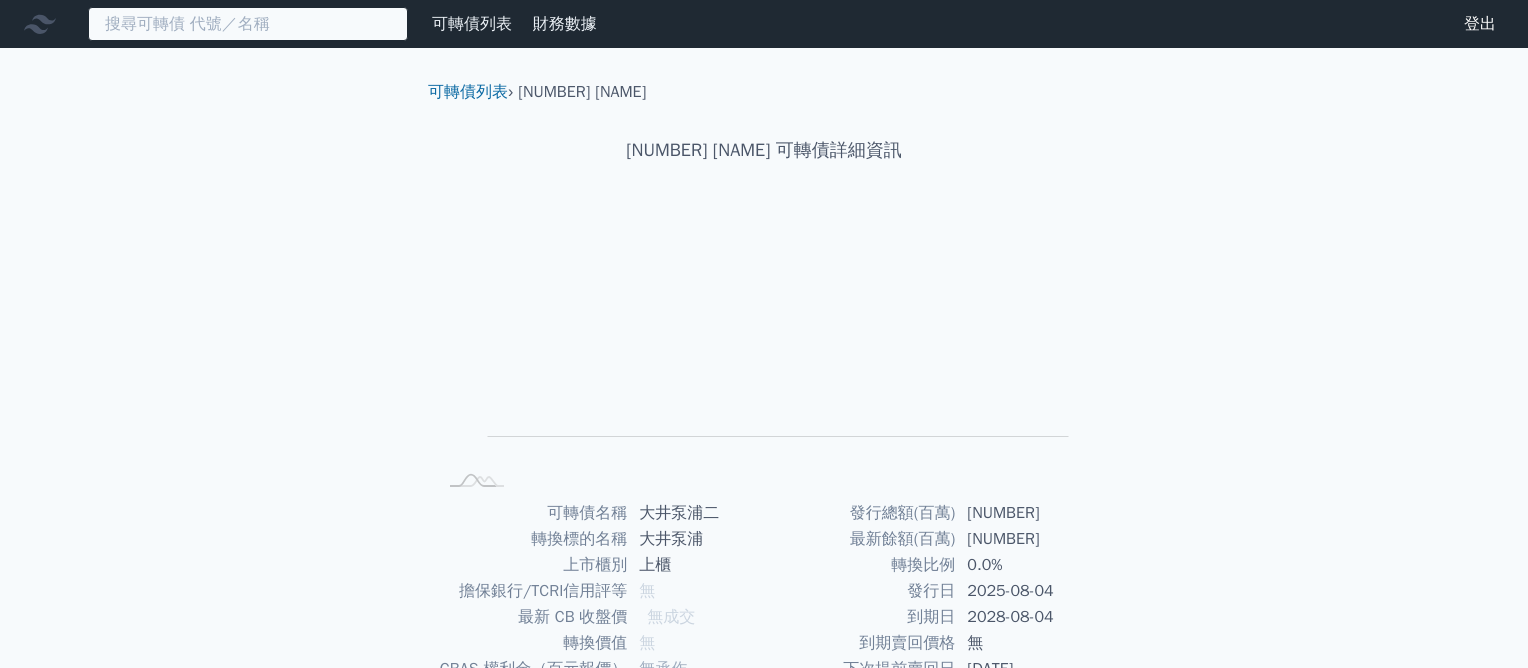 click at bounding box center (248, 24) 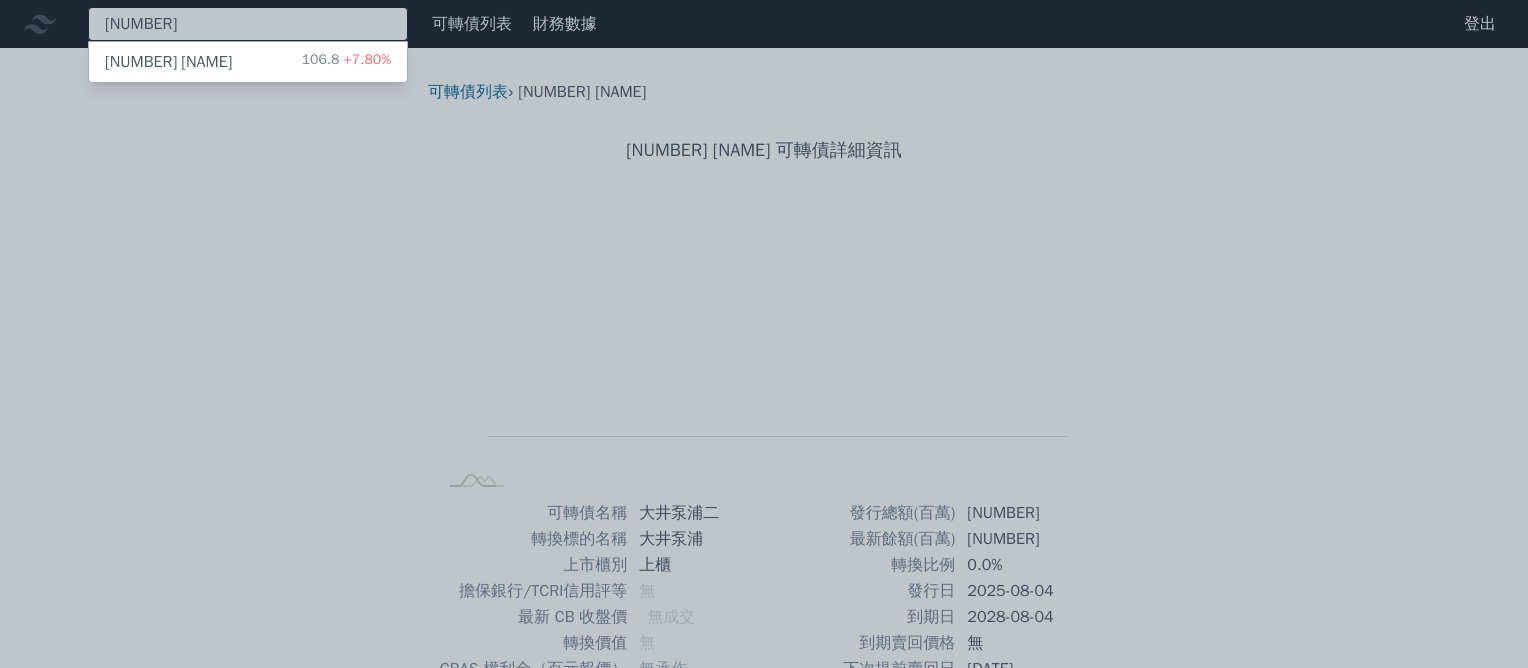type on "[NUMBER]" 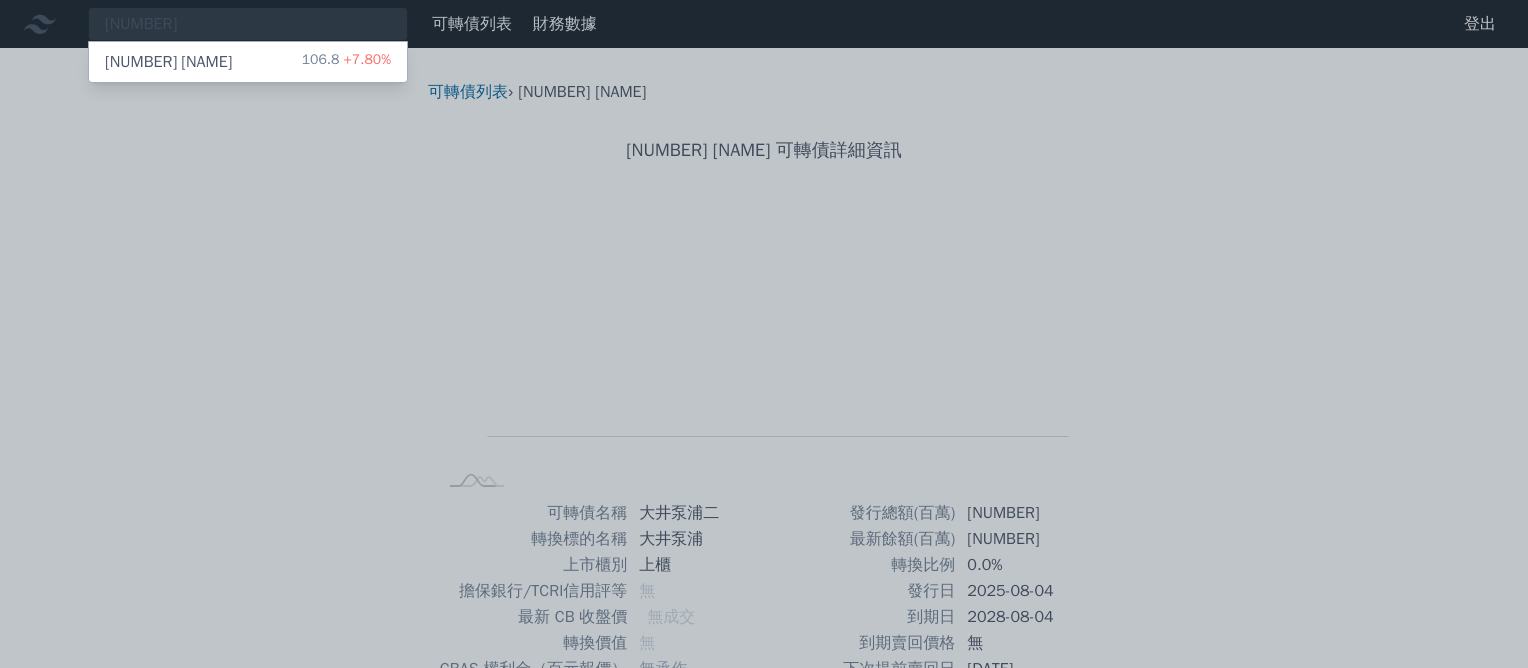 click on "52091 新鼎一" at bounding box center (168, 62) 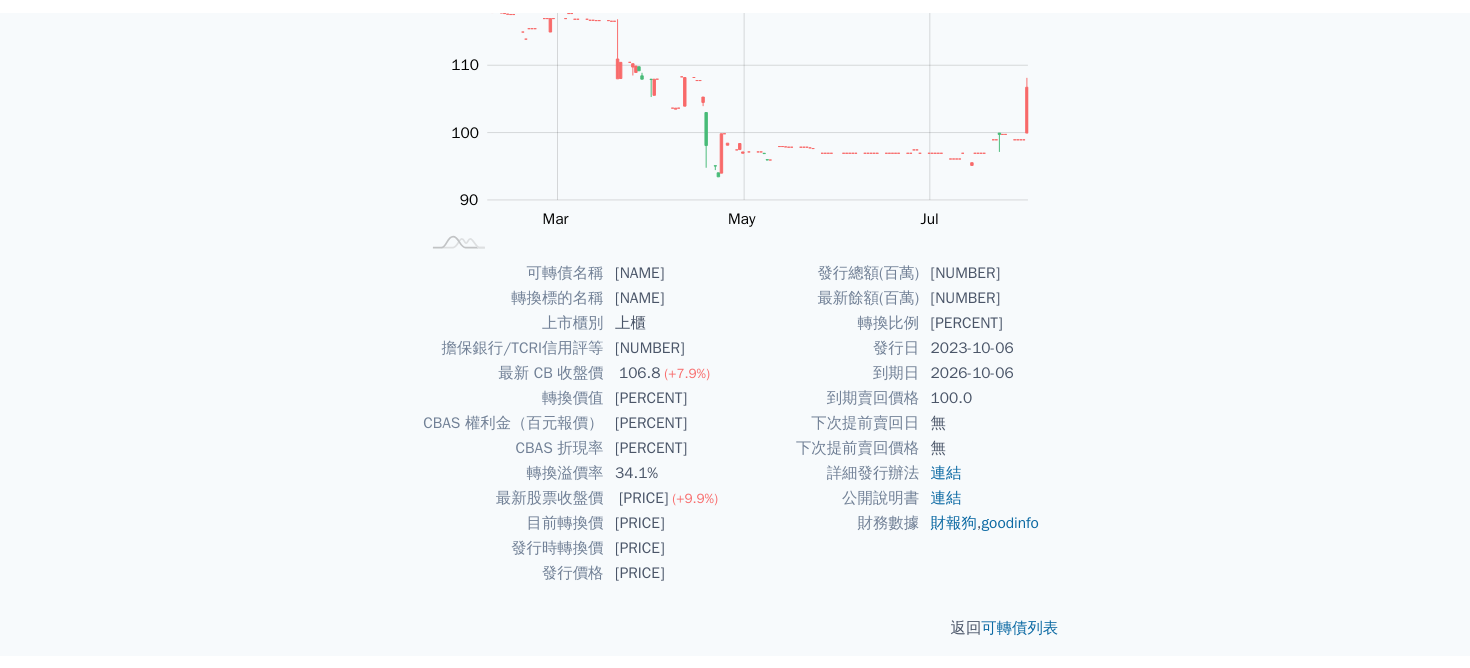 scroll, scrollTop: 258, scrollLeft: 0, axis: vertical 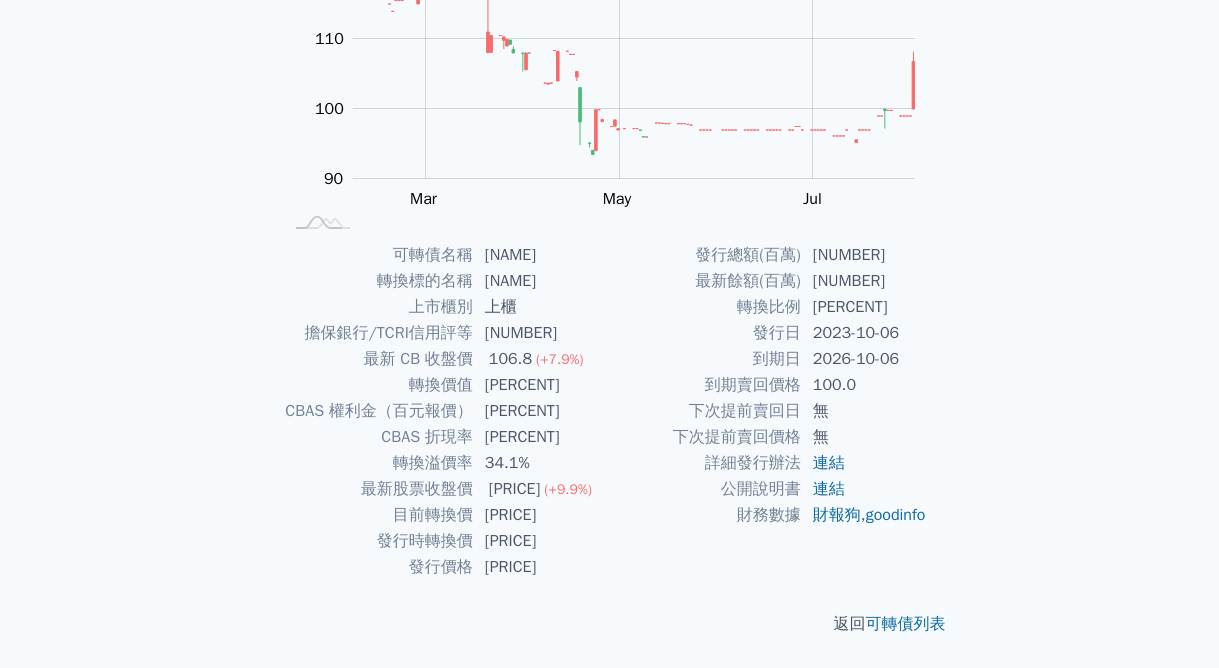 drag, startPoint x: 137, startPoint y: 629, endPoint x: 635, endPoint y: 189, distance: 664.5329 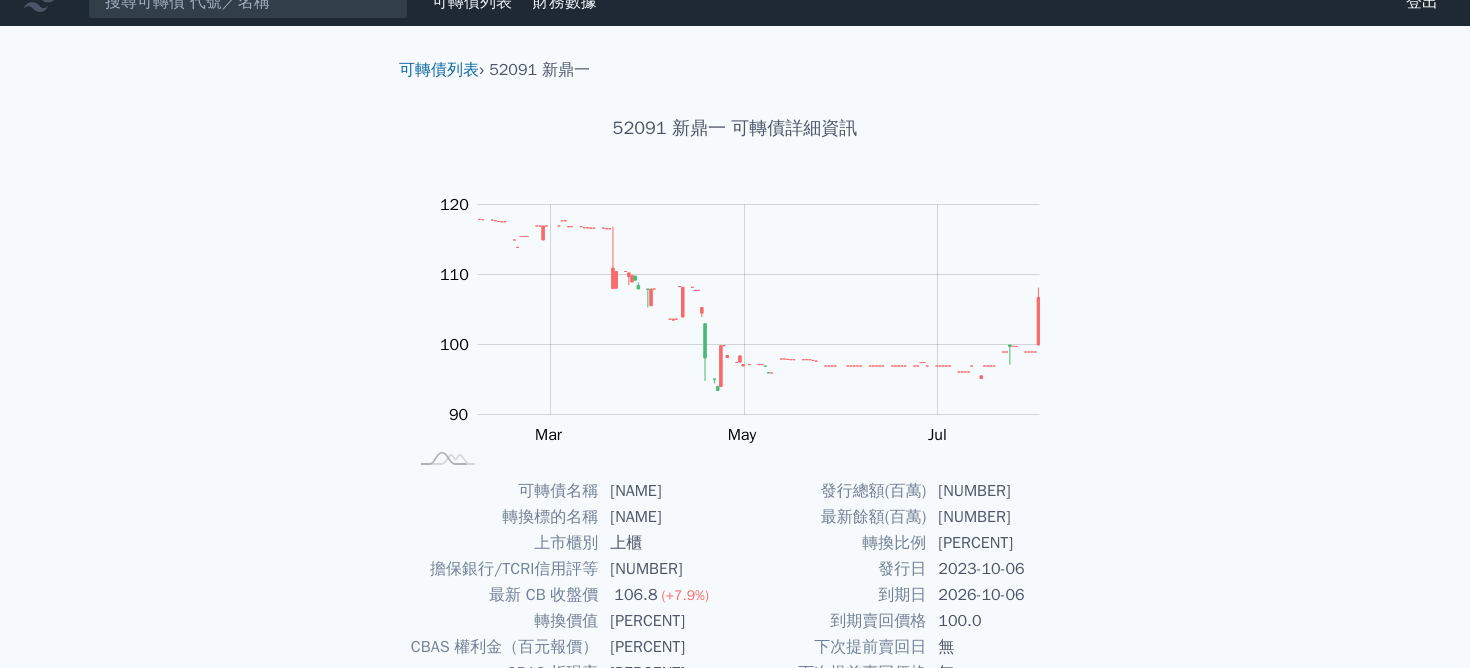 scroll, scrollTop: 0, scrollLeft: 0, axis: both 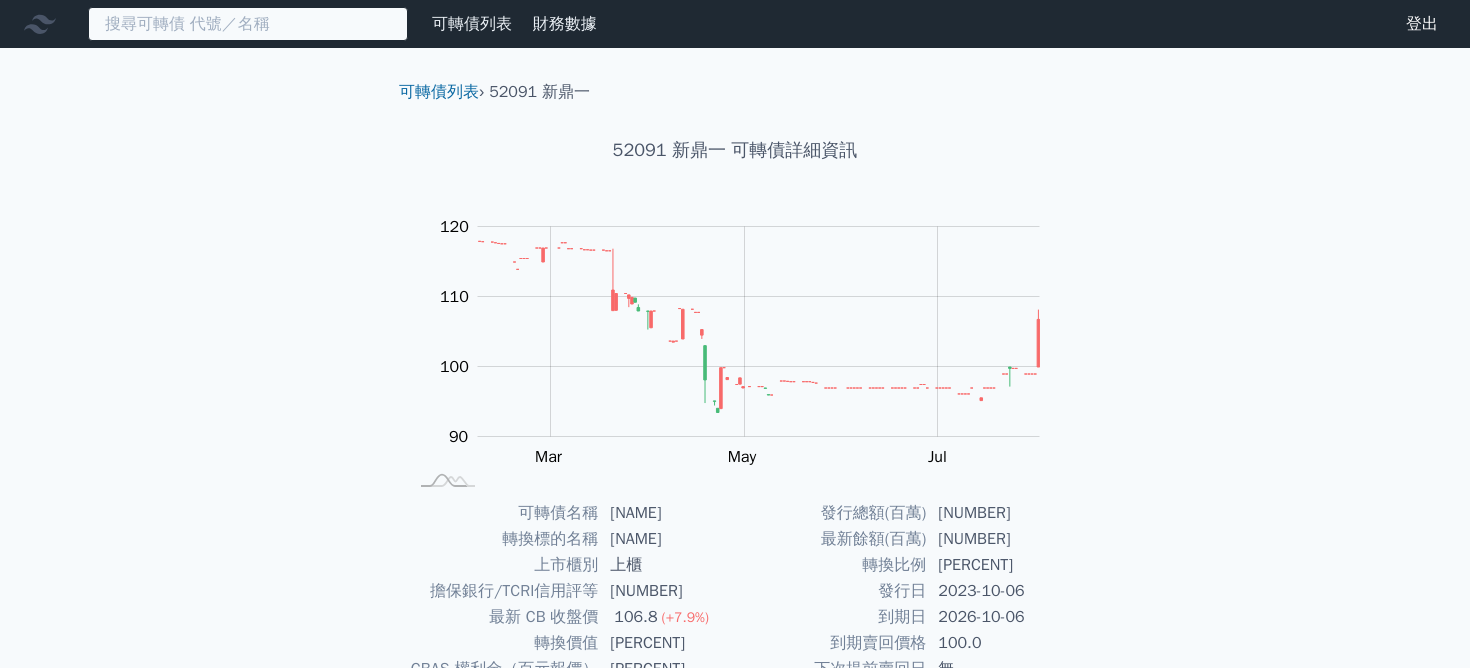 click at bounding box center [248, 24] 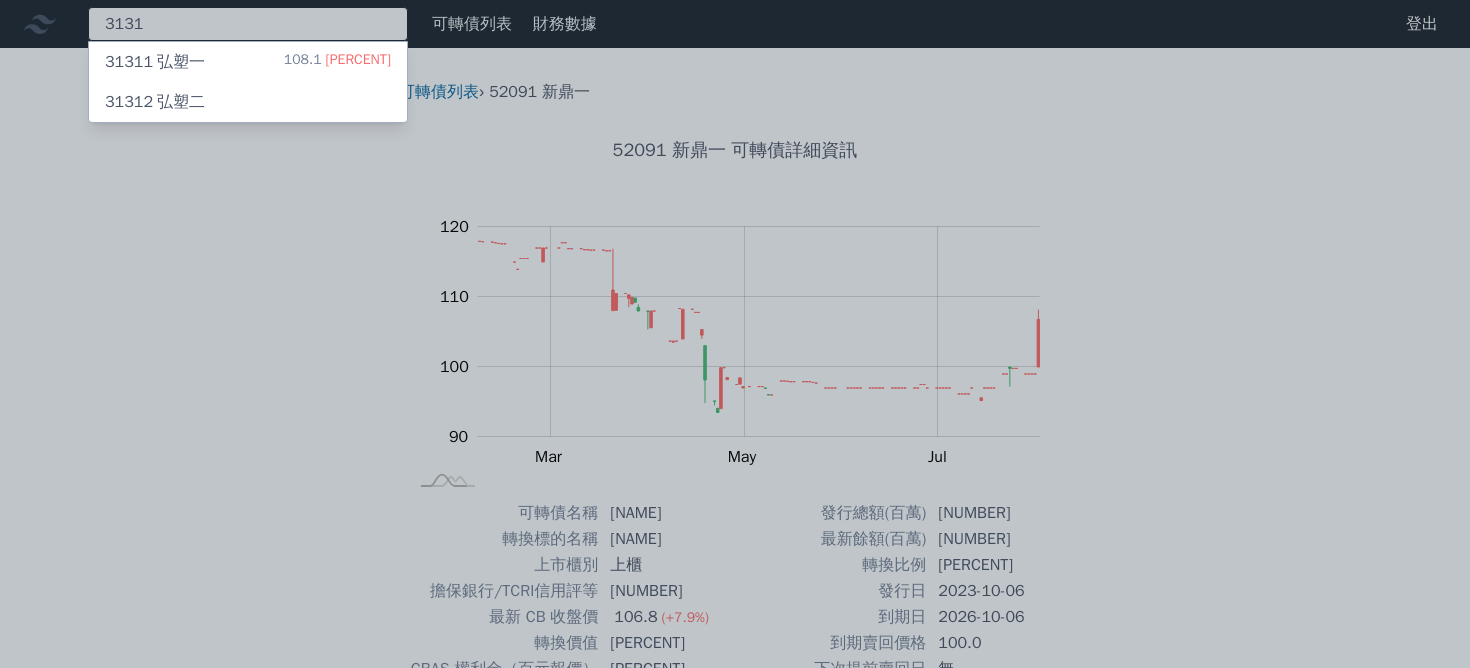 type on "3131" 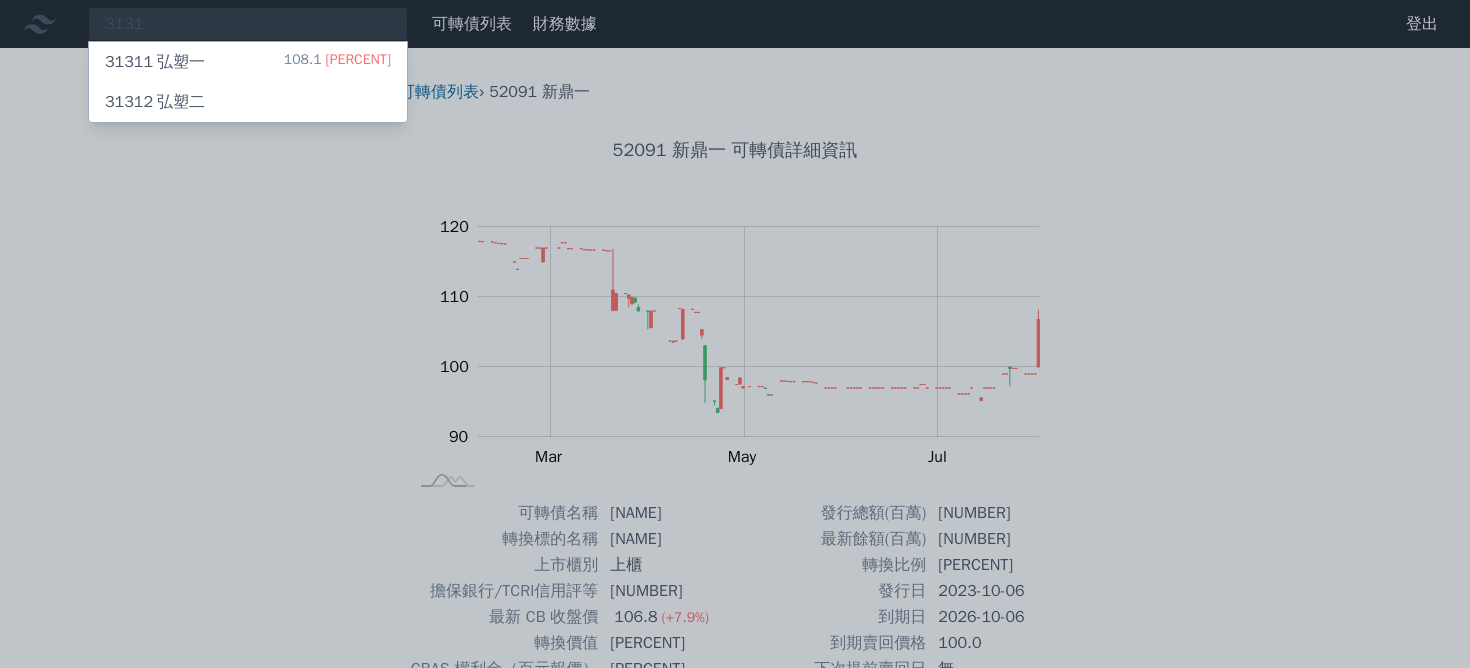 click on "[NUMBER] [NAME]" at bounding box center (155, 102) 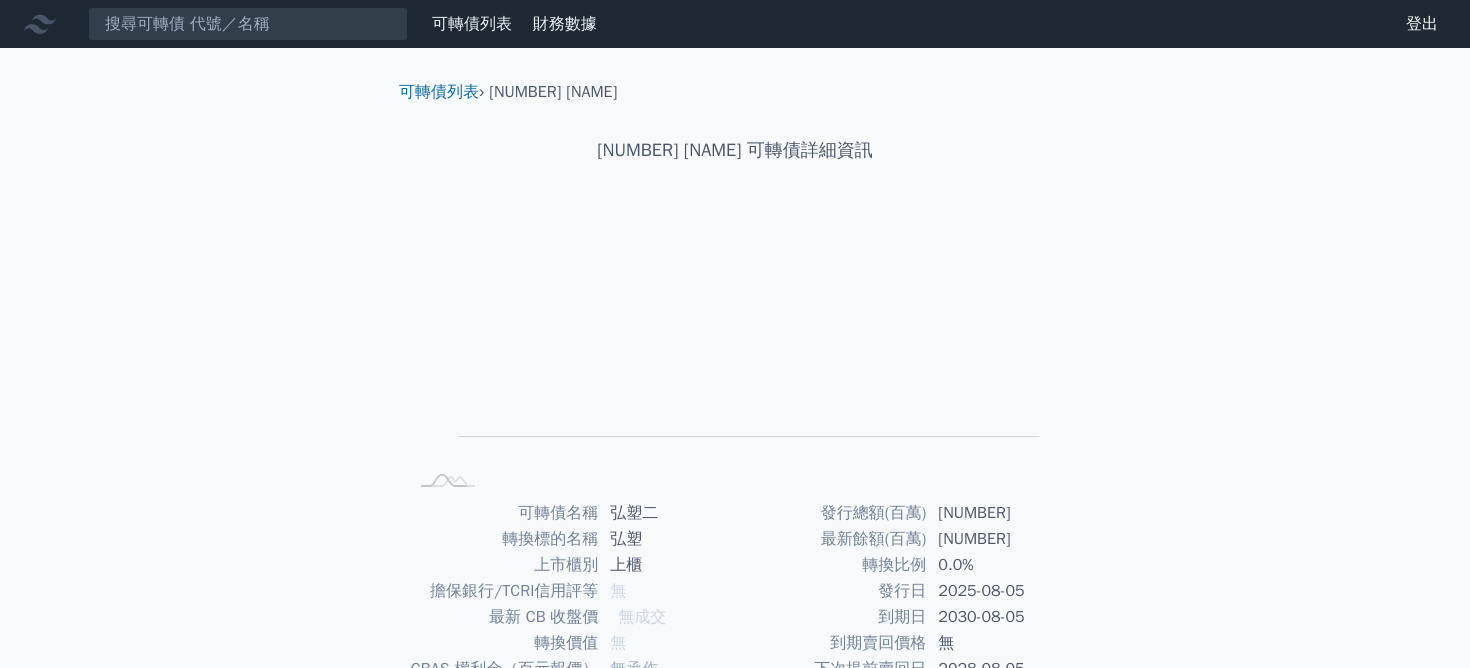 click on "可轉債列表
財務數據
可轉債列表
財務數據
登出
登出" at bounding box center (735, 24) 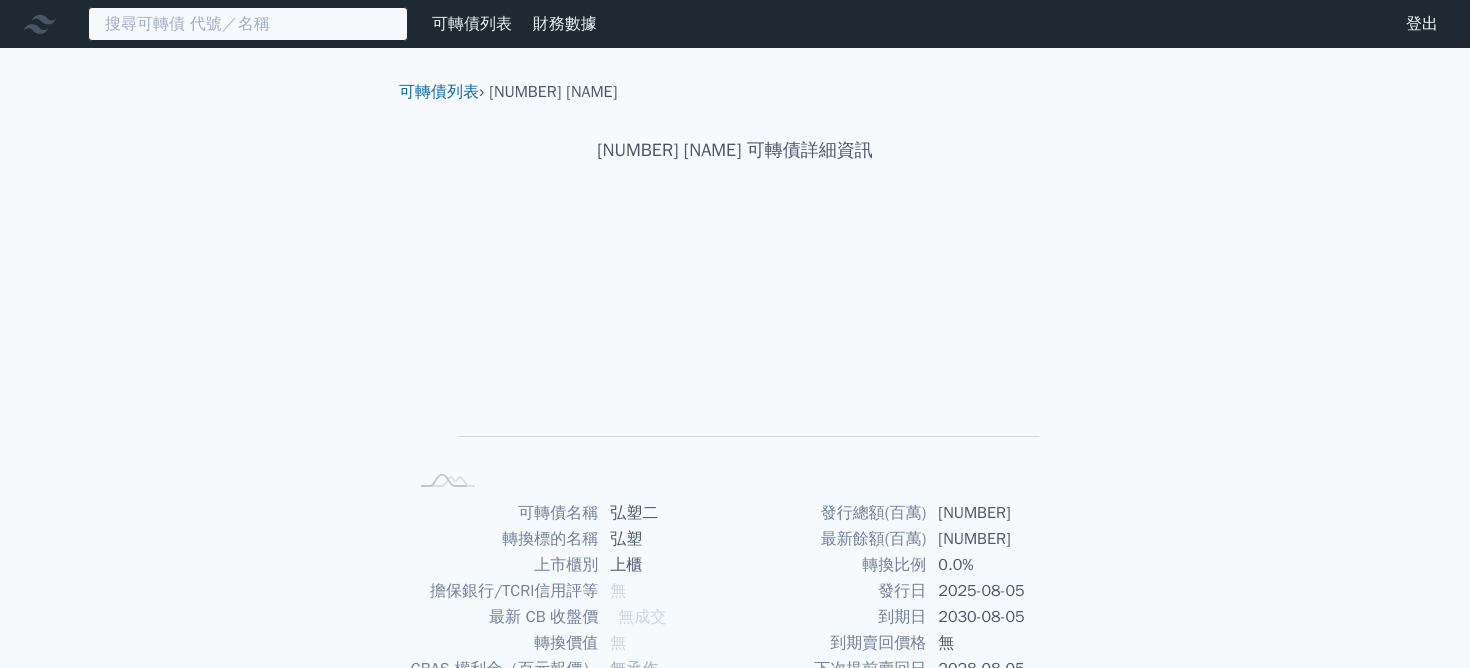 click at bounding box center [248, 24] 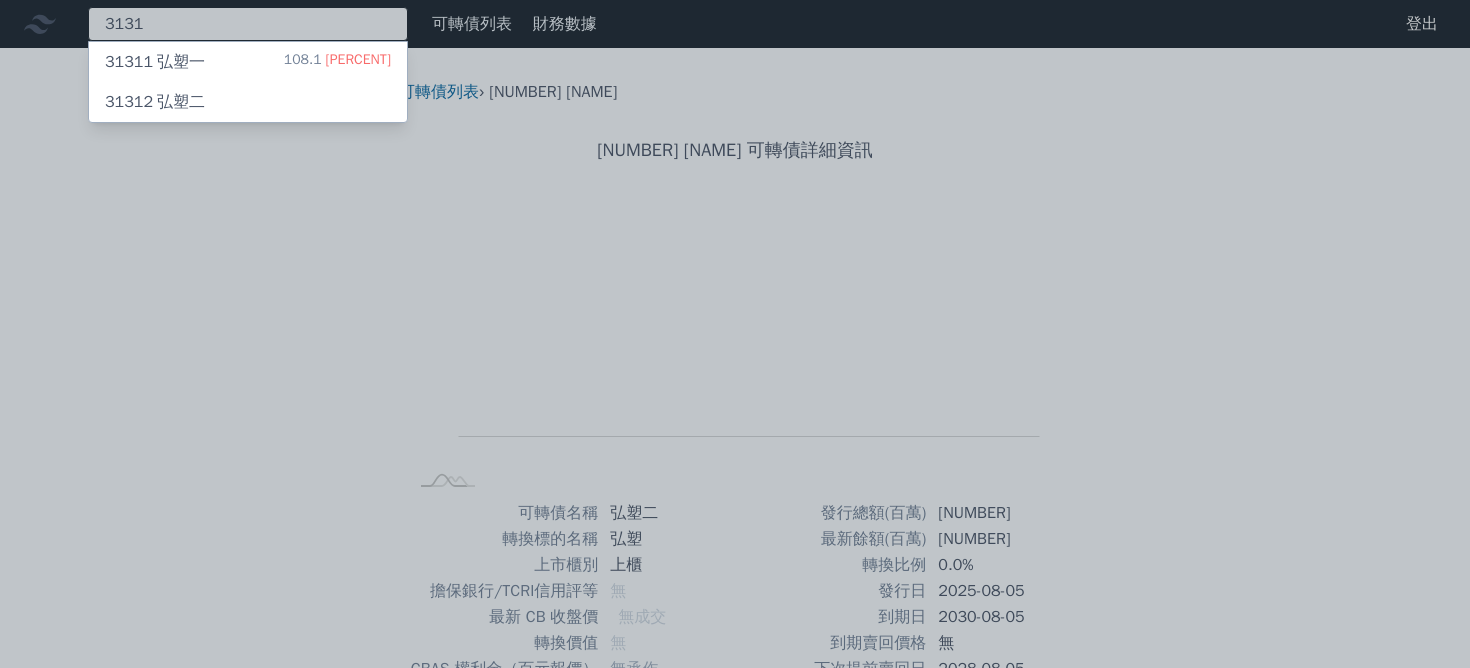type on "3131" 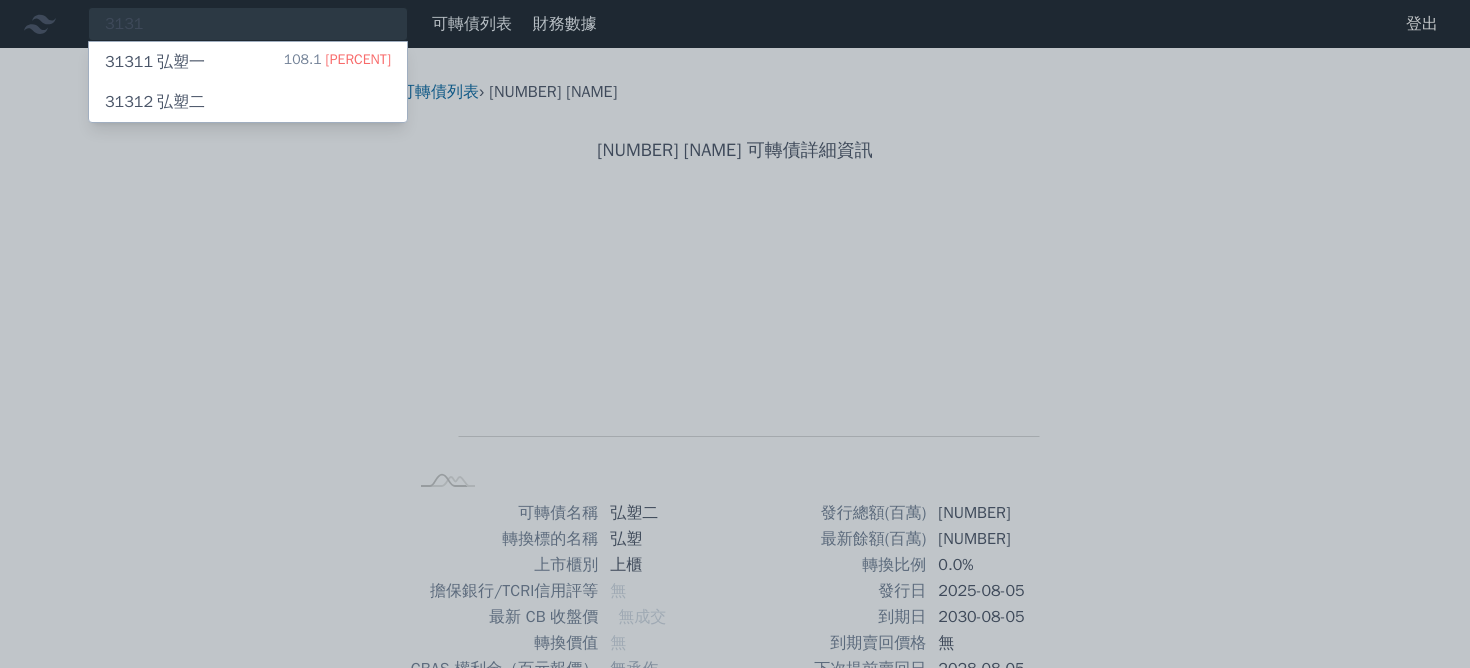 click on "[NUMBER] [NAME]
[PRICE] [PERCENT]" at bounding box center [248, 62] 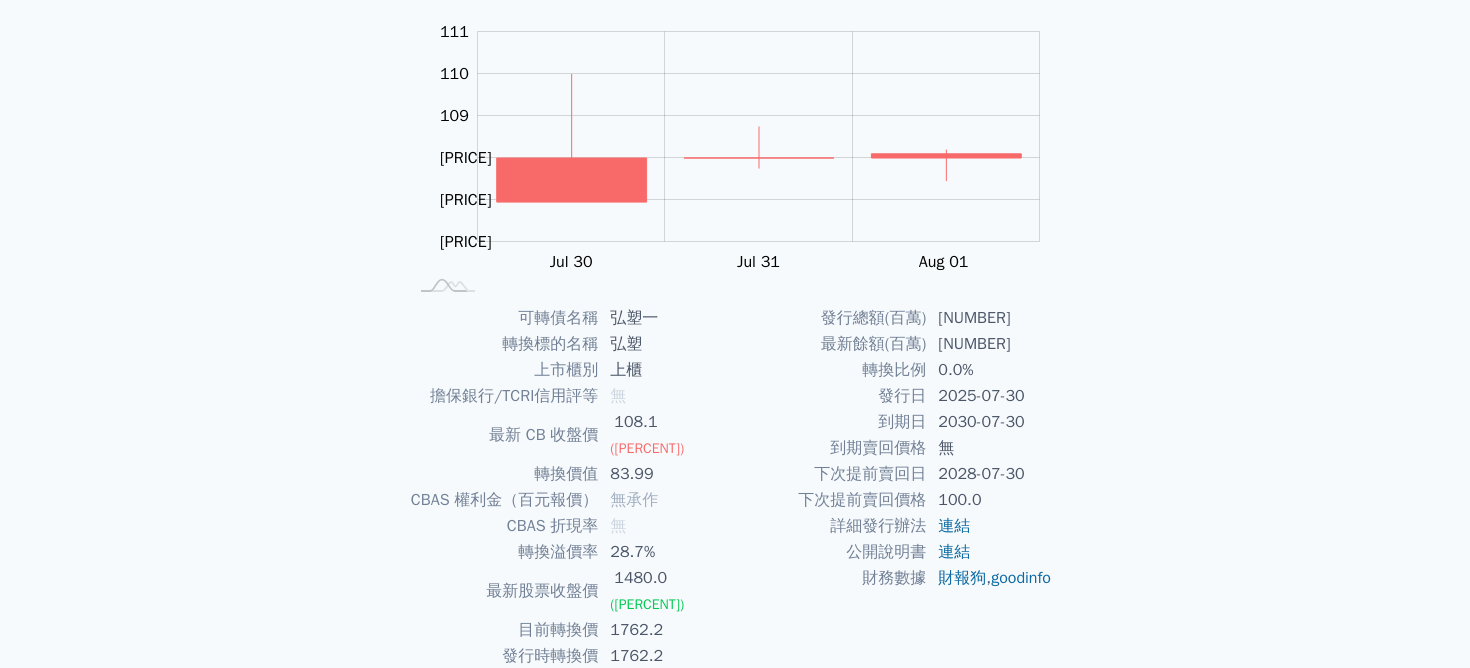 scroll, scrollTop: 258, scrollLeft: 0, axis: vertical 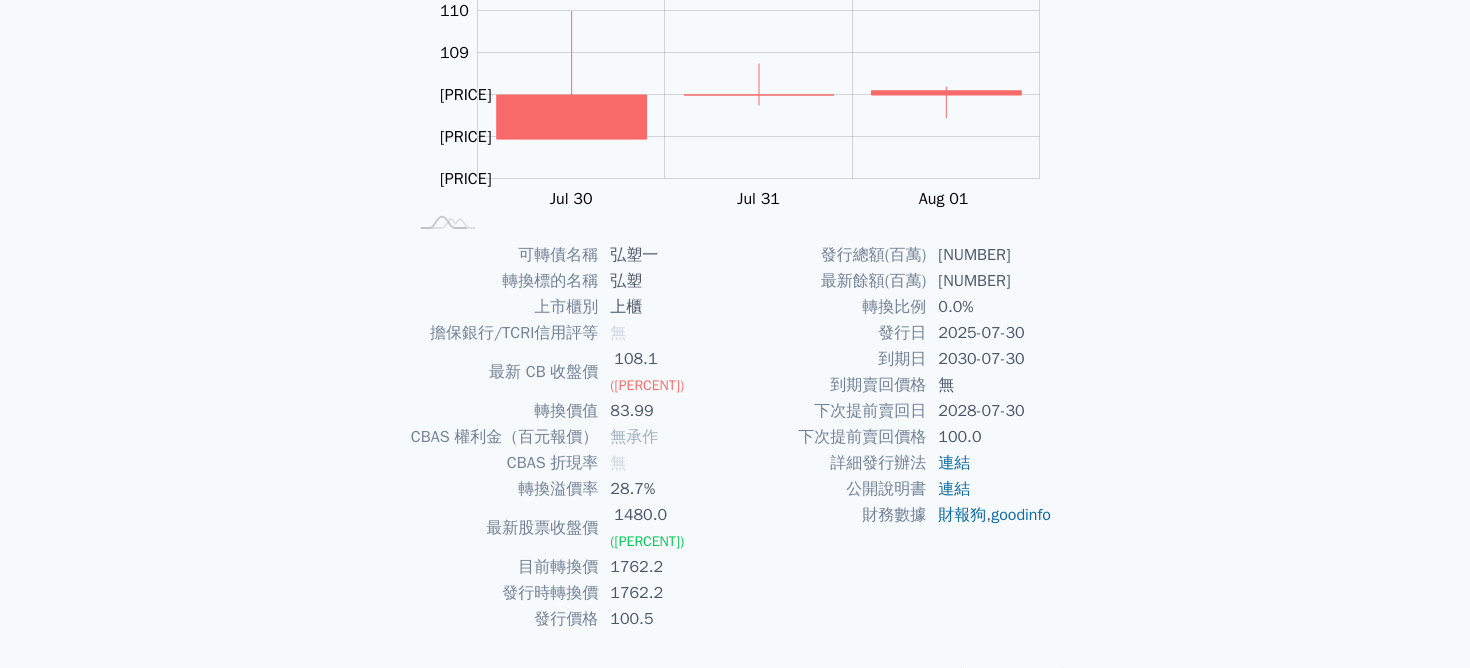 click on "發行時轉換價" at bounding box center [502, 593] 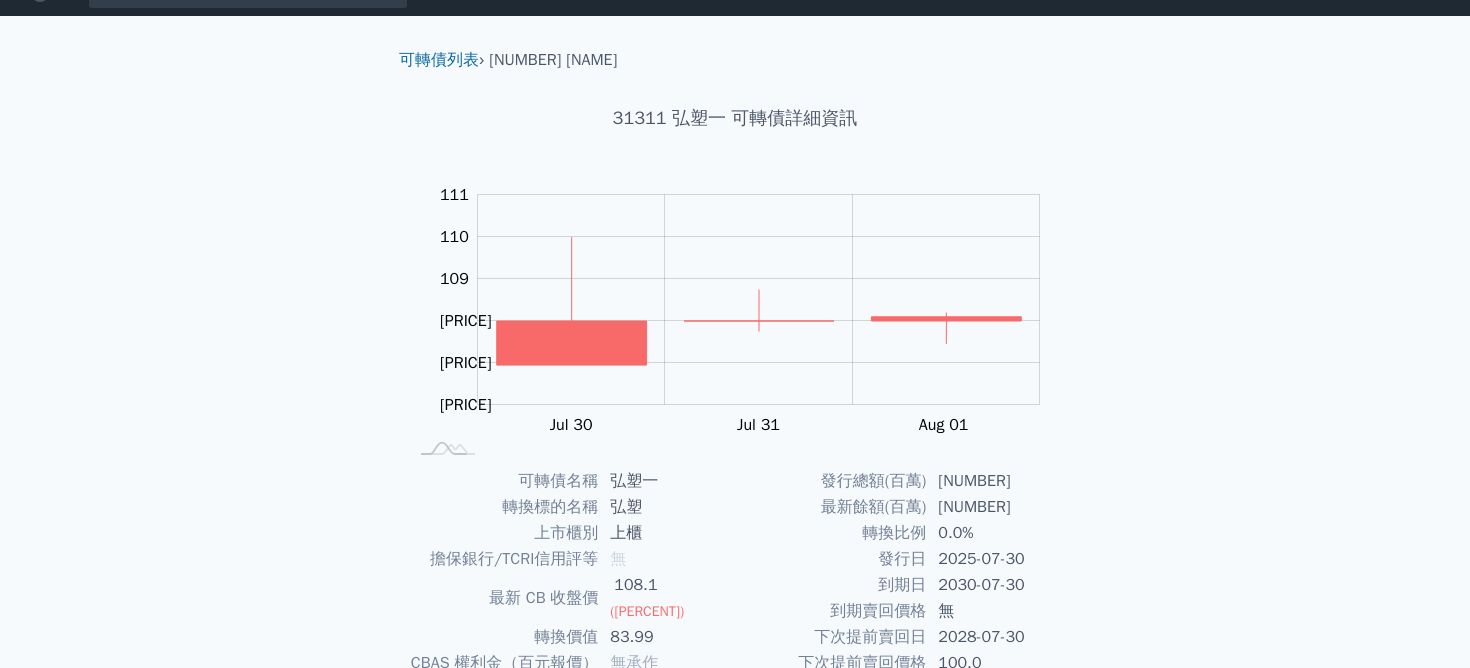 scroll, scrollTop: 0, scrollLeft: 0, axis: both 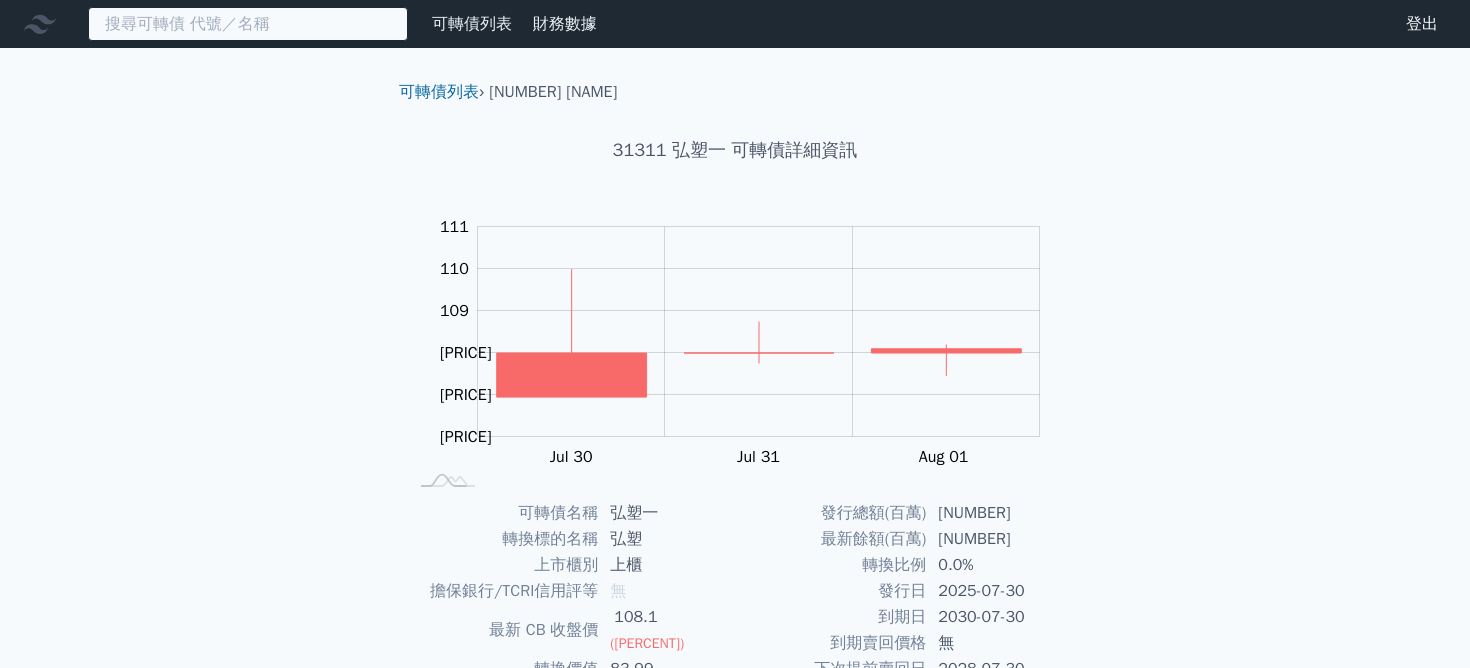 click at bounding box center (248, 24) 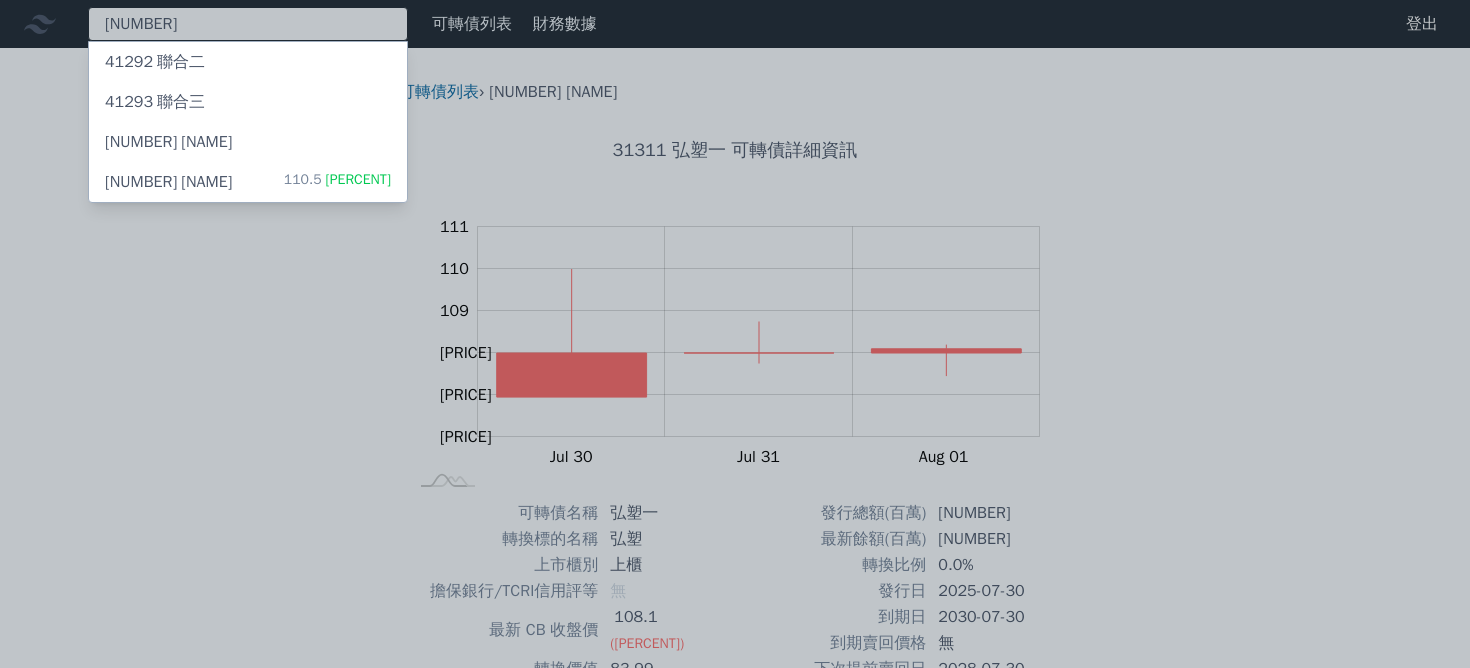 type on "[NUMBER]" 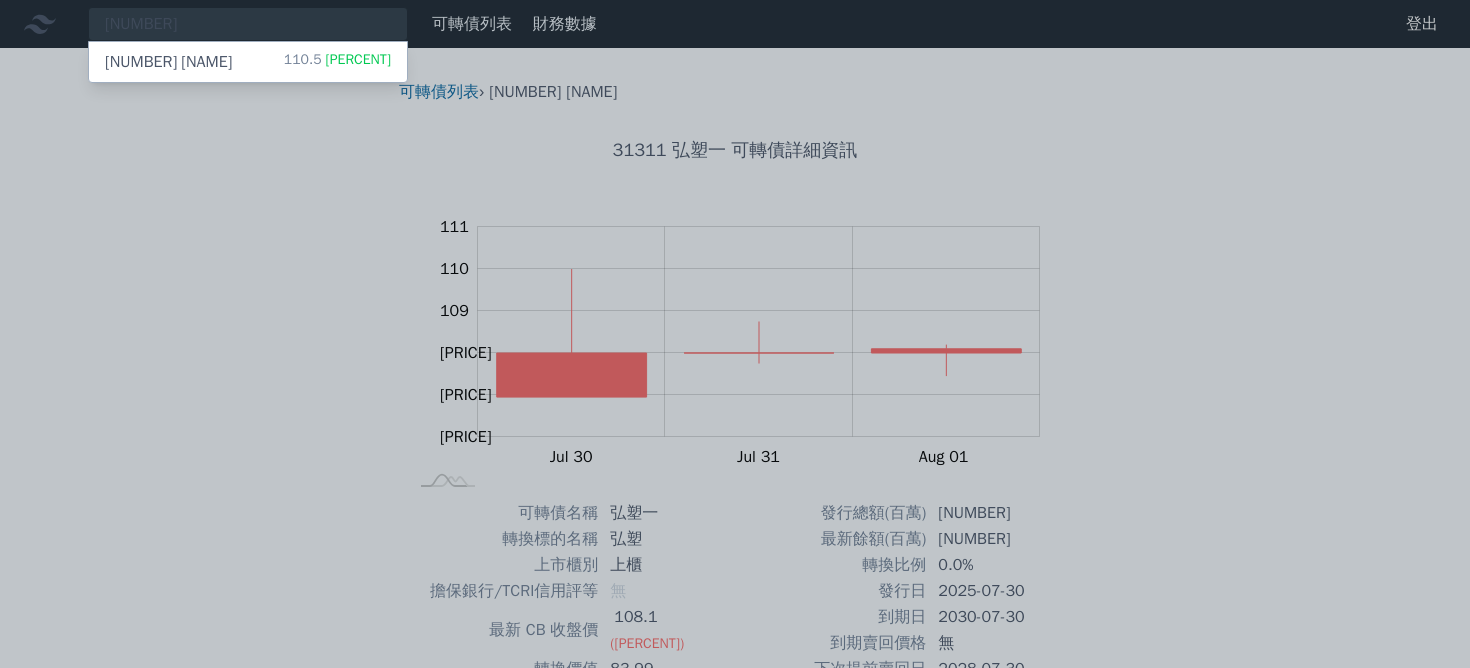click on "41295 聯合五
110.5 -0.15%" at bounding box center (248, 62) 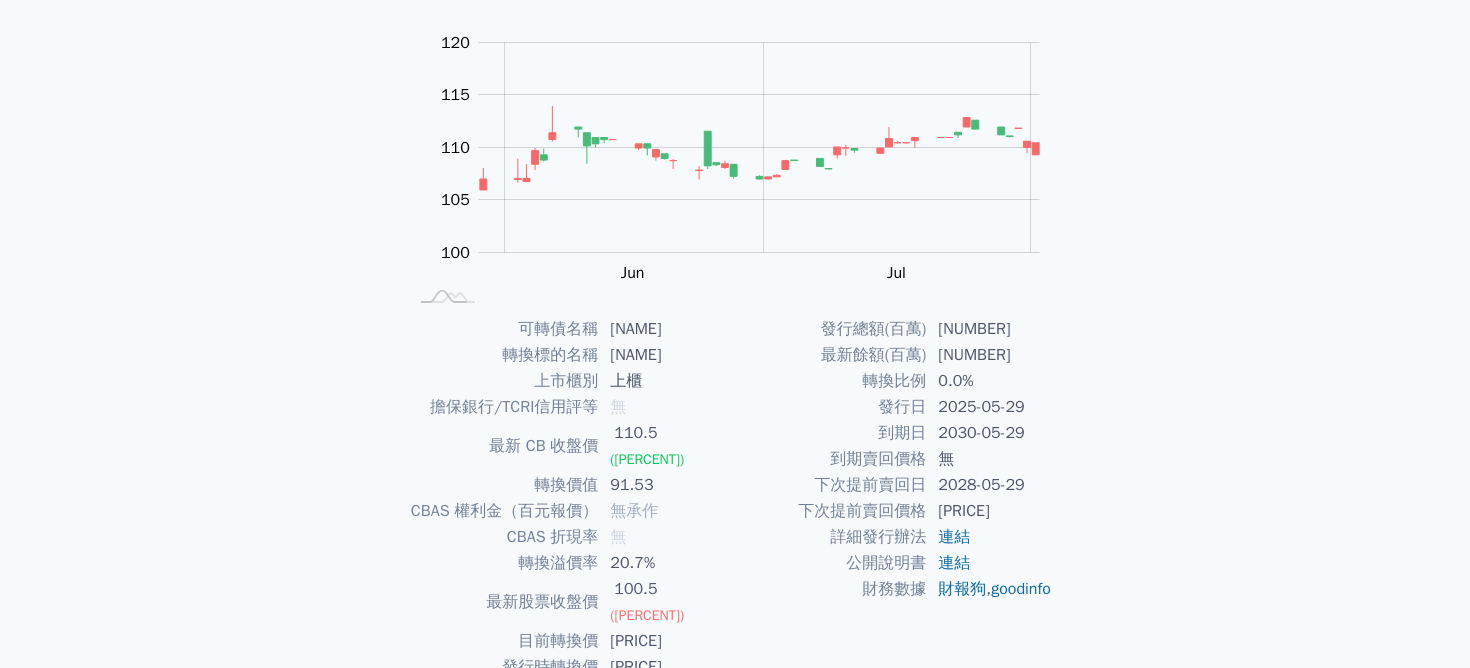 scroll, scrollTop: 200, scrollLeft: 0, axis: vertical 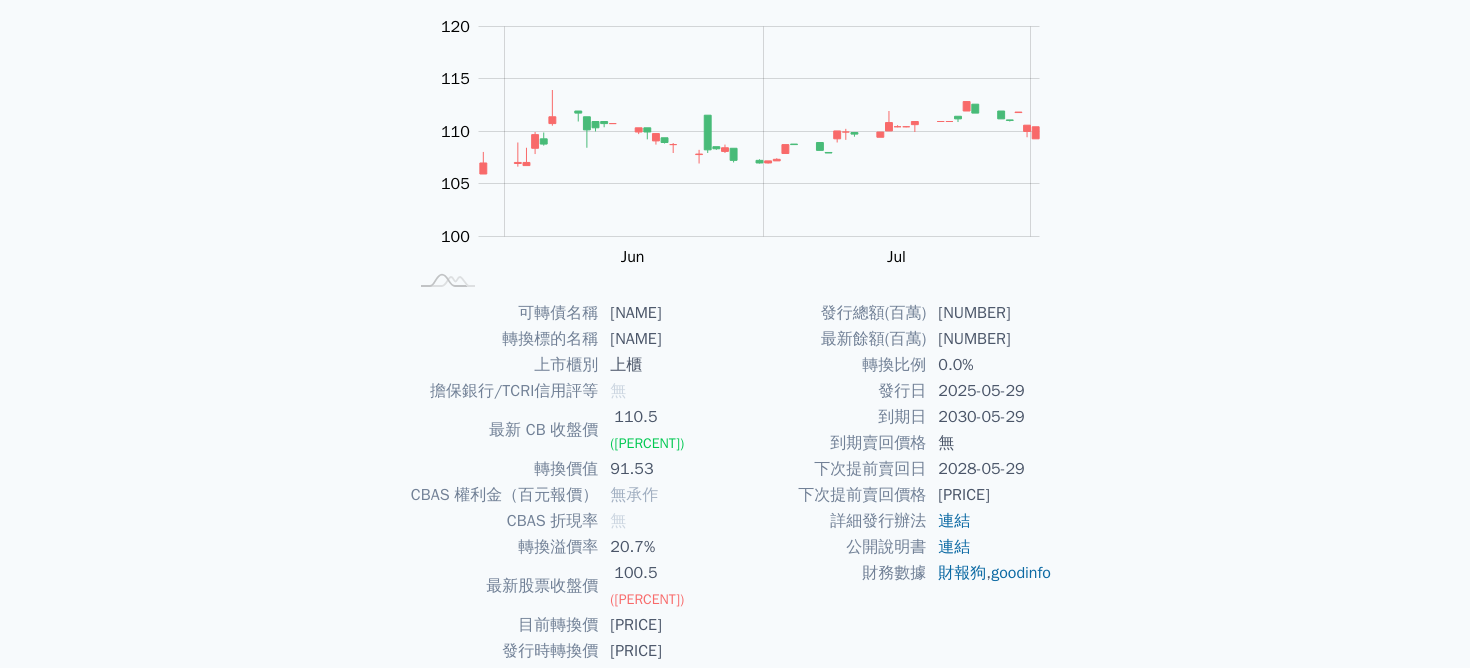 drag, startPoint x: 342, startPoint y: 580, endPoint x: 369, endPoint y: 587, distance: 27.89265 